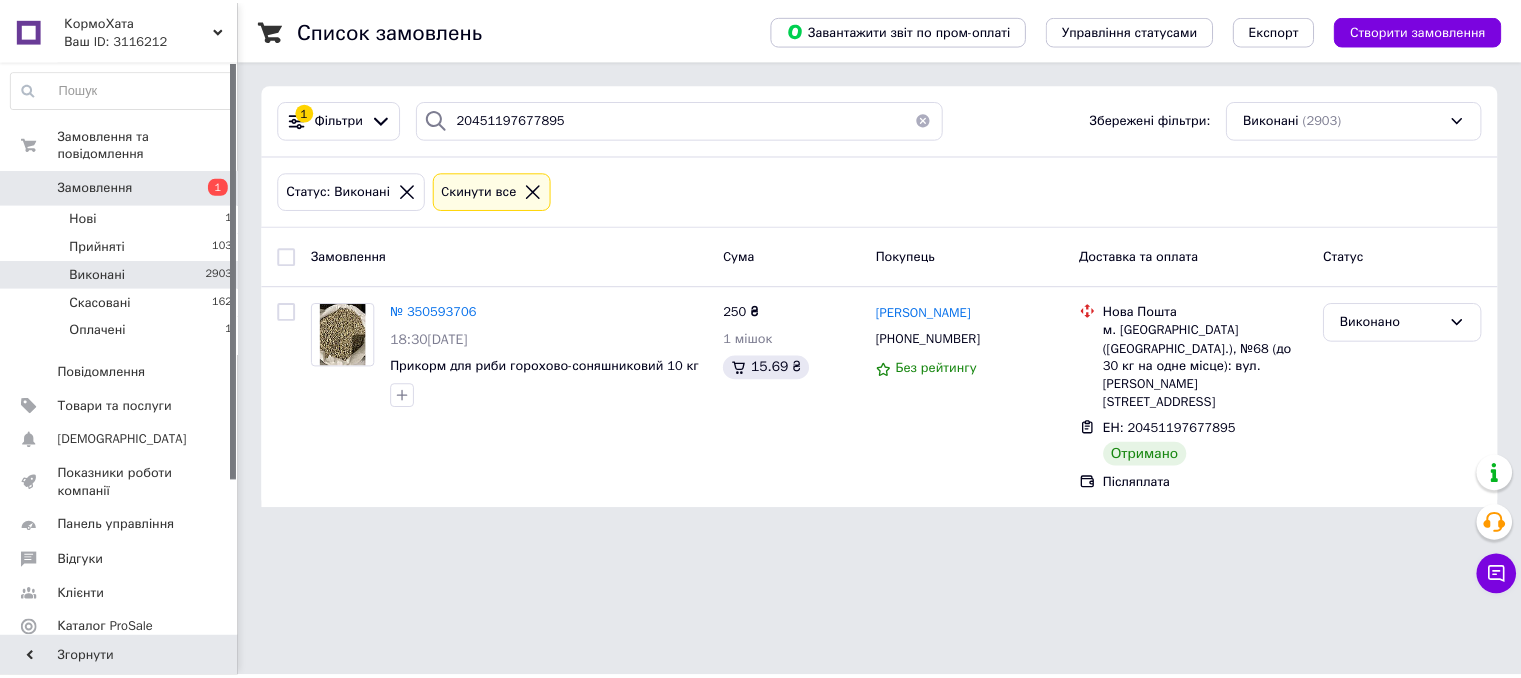 scroll, scrollTop: 0, scrollLeft: 0, axis: both 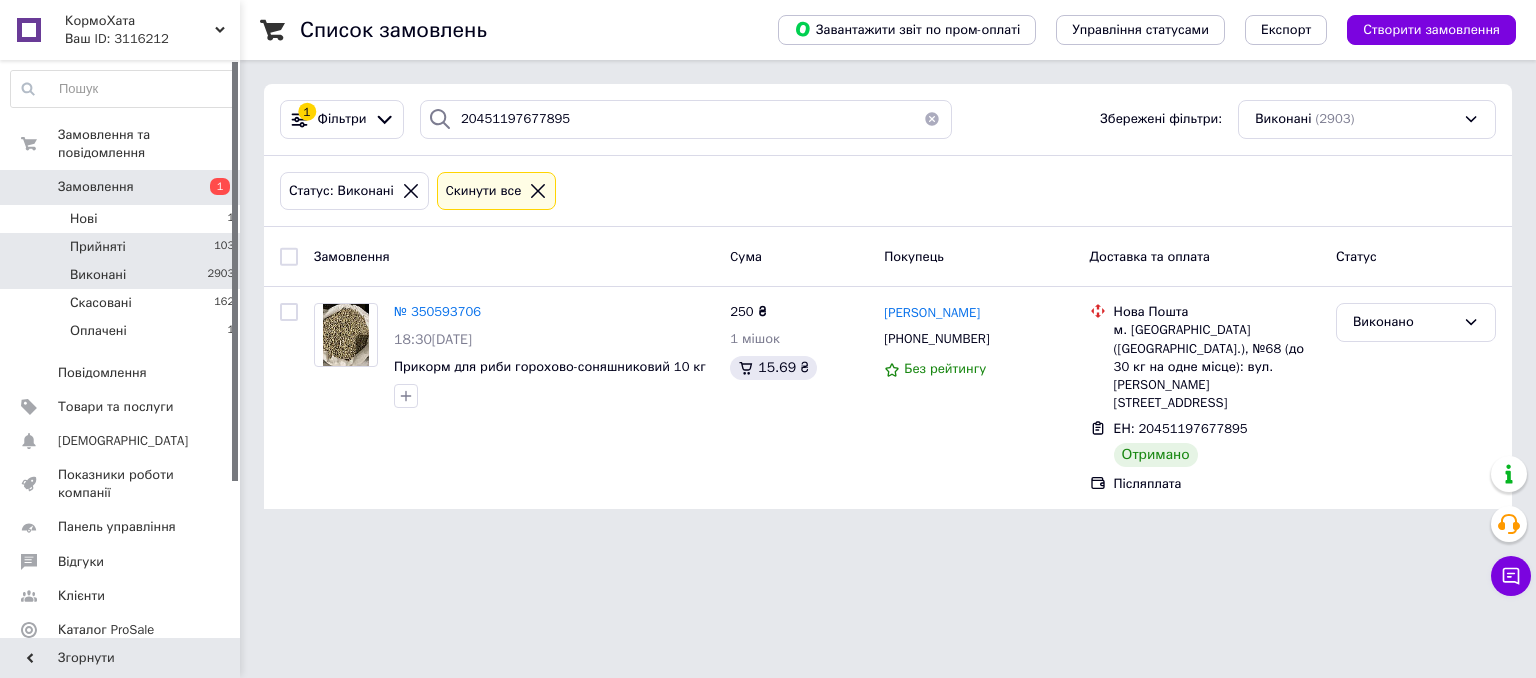 click on "Прийняті 103" at bounding box center [123, 247] 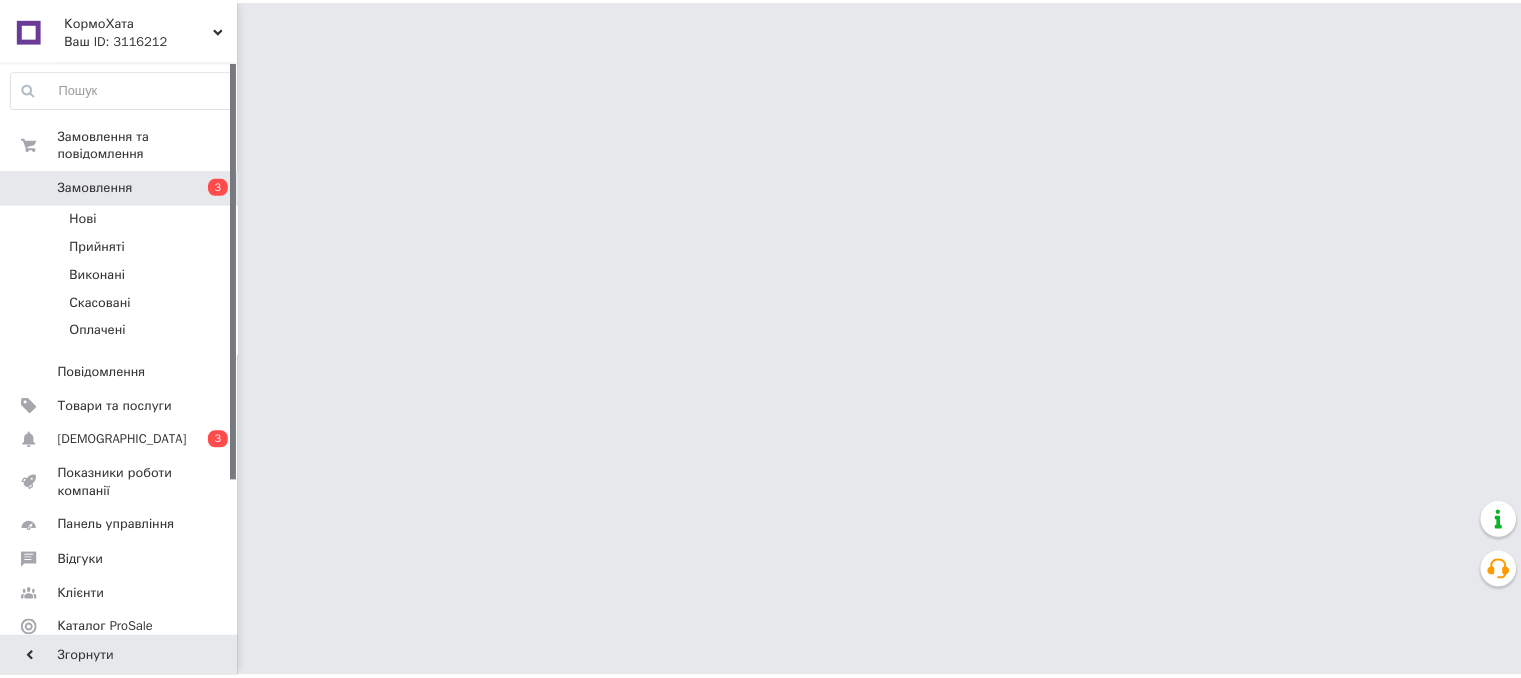 scroll, scrollTop: 0, scrollLeft: 0, axis: both 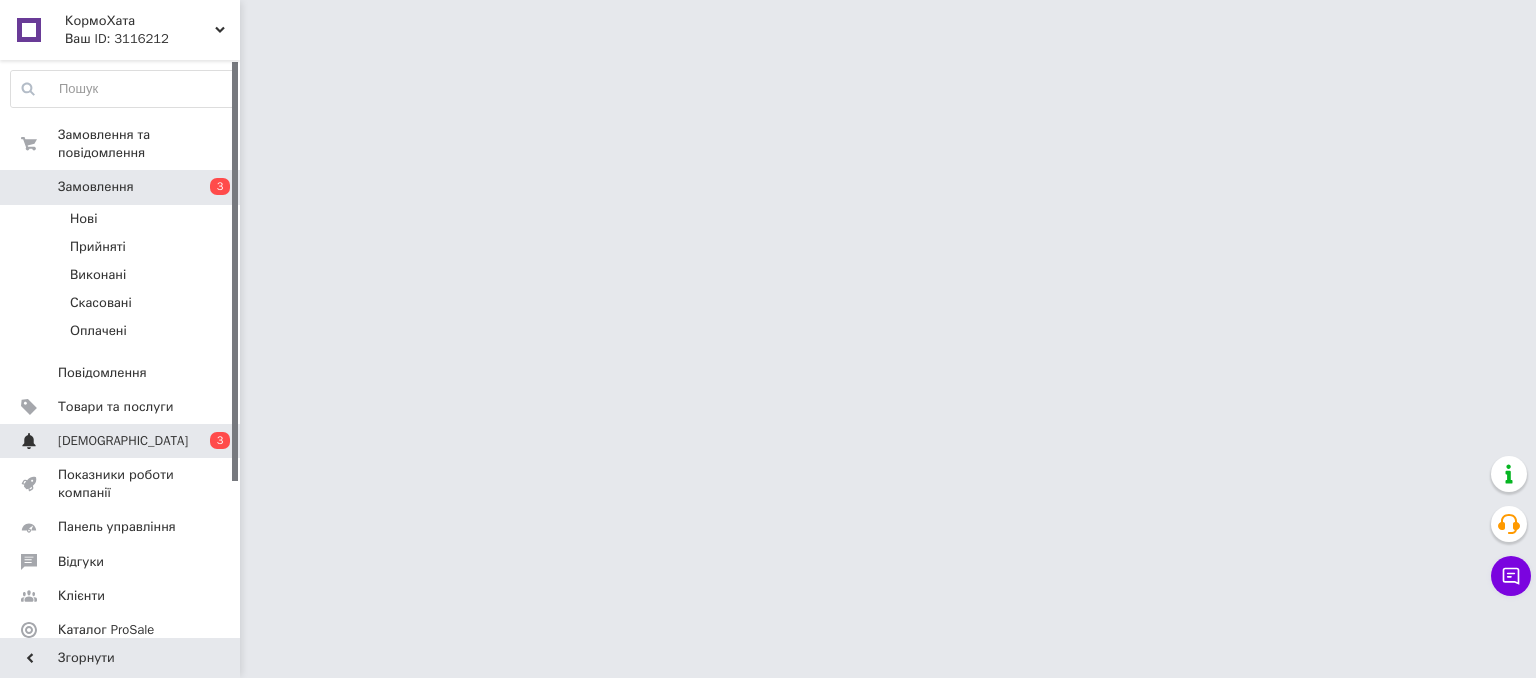 click on "[DEMOGRAPHIC_DATA]" at bounding box center (121, 441) 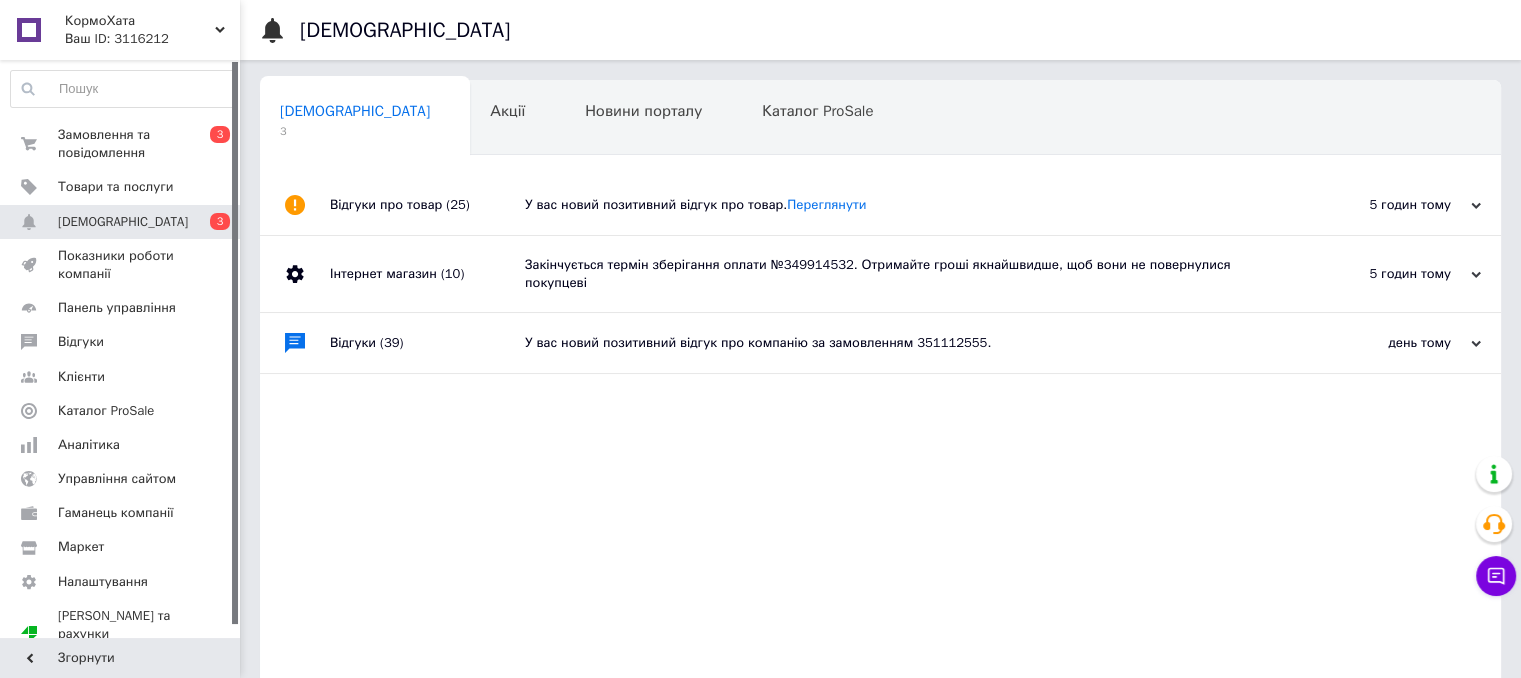 click on "Закінчується термін зберігання оплати №349914532. Отримайте гроші якнайшвидше, щоб вони не повернулися покупцеві" at bounding box center [903, 274] 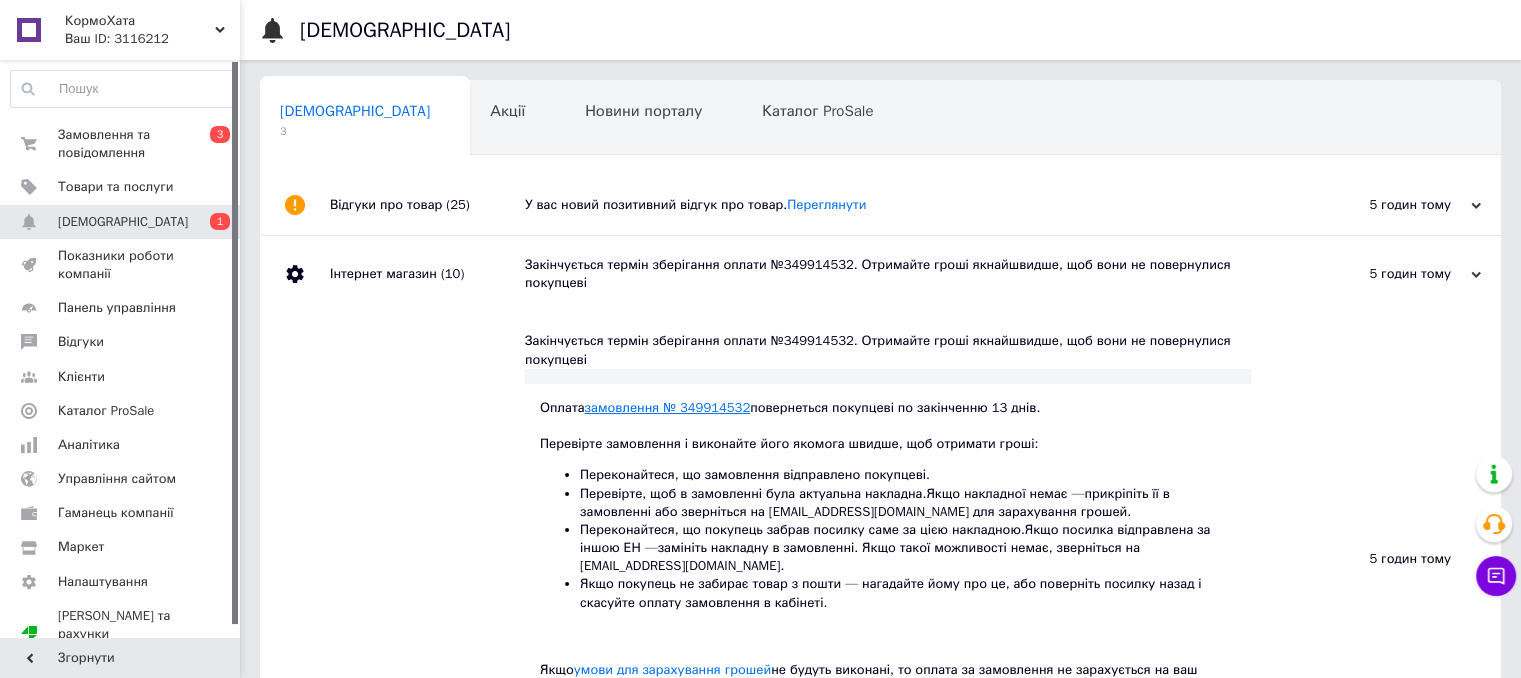click on "замовлення № 349914532" at bounding box center [668, 407] 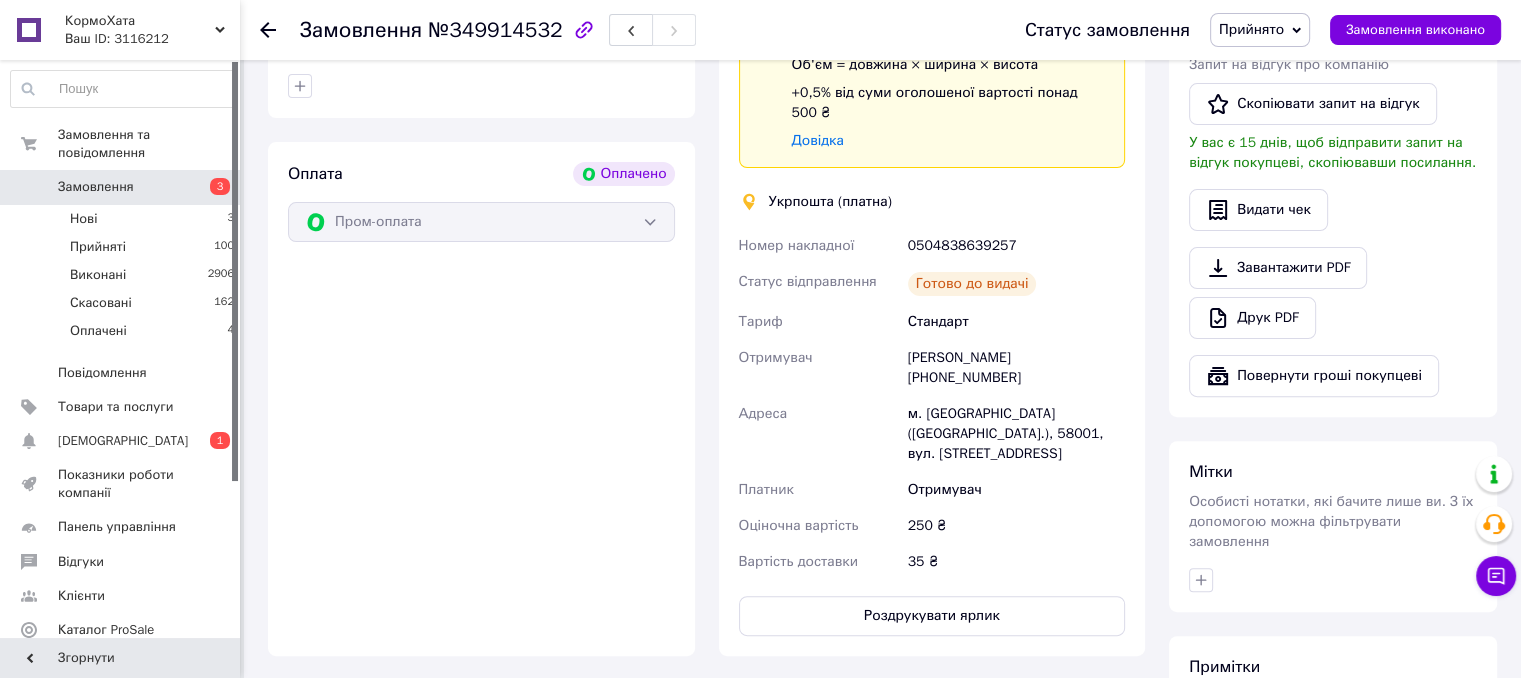 scroll, scrollTop: 600, scrollLeft: 0, axis: vertical 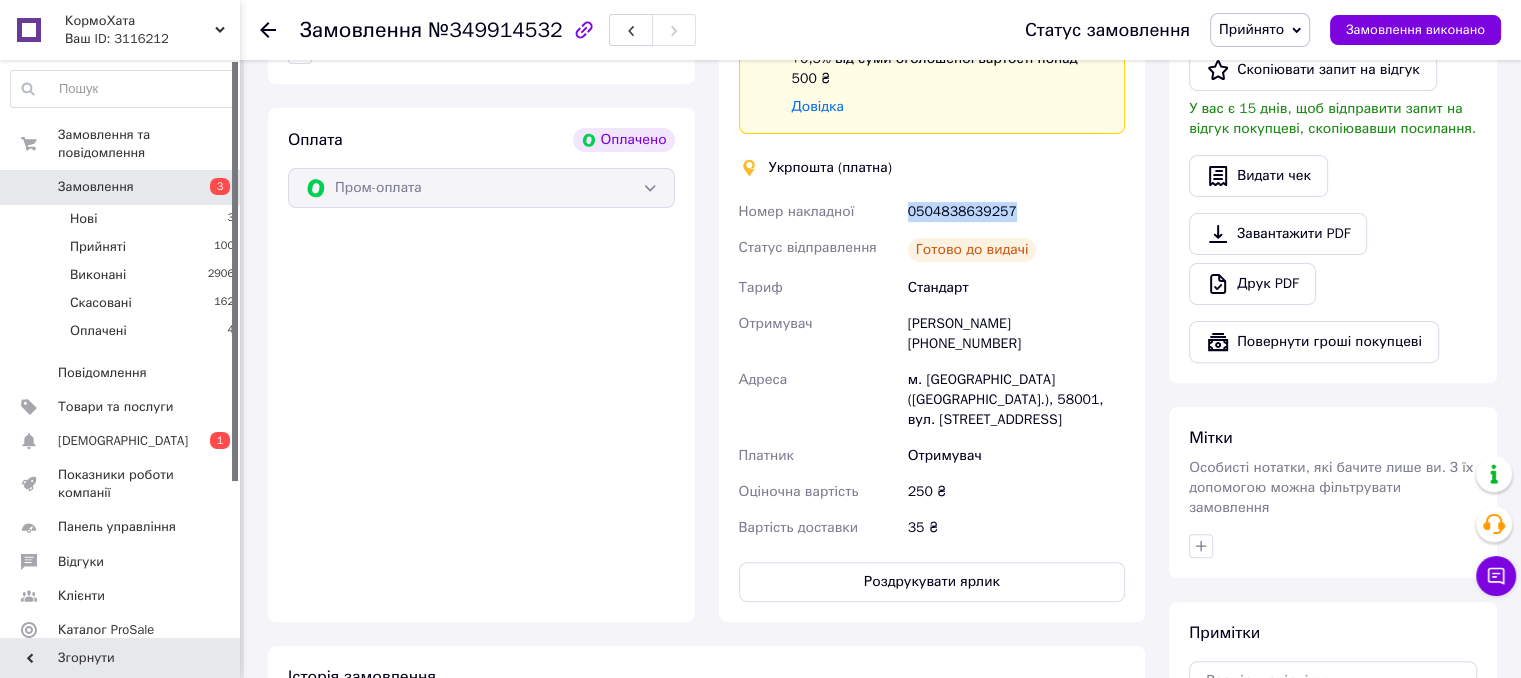 drag, startPoint x: 1013, startPoint y: 193, endPoint x: 905, endPoint y: 201, distance: 108.29589 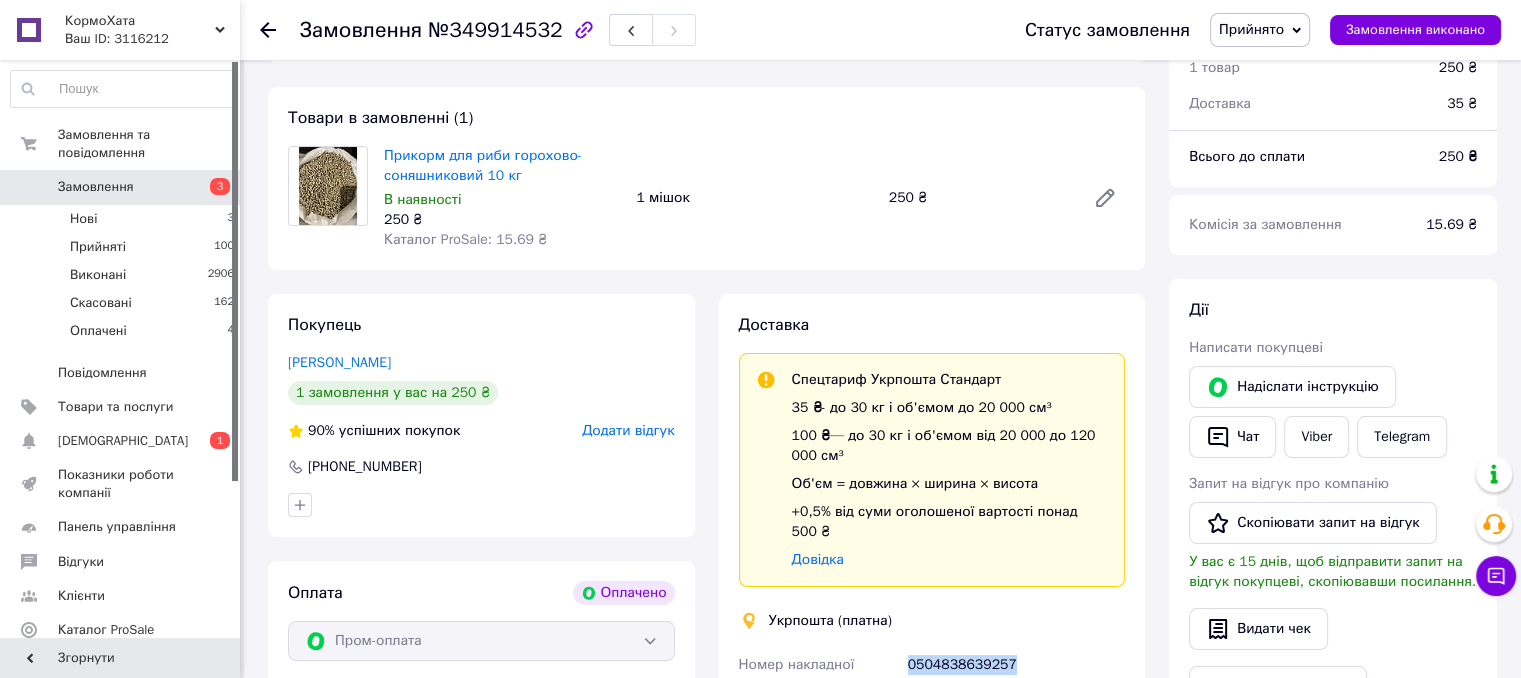 scroll, scrollTop: 400, scrollLeft: 0, axis: vertical 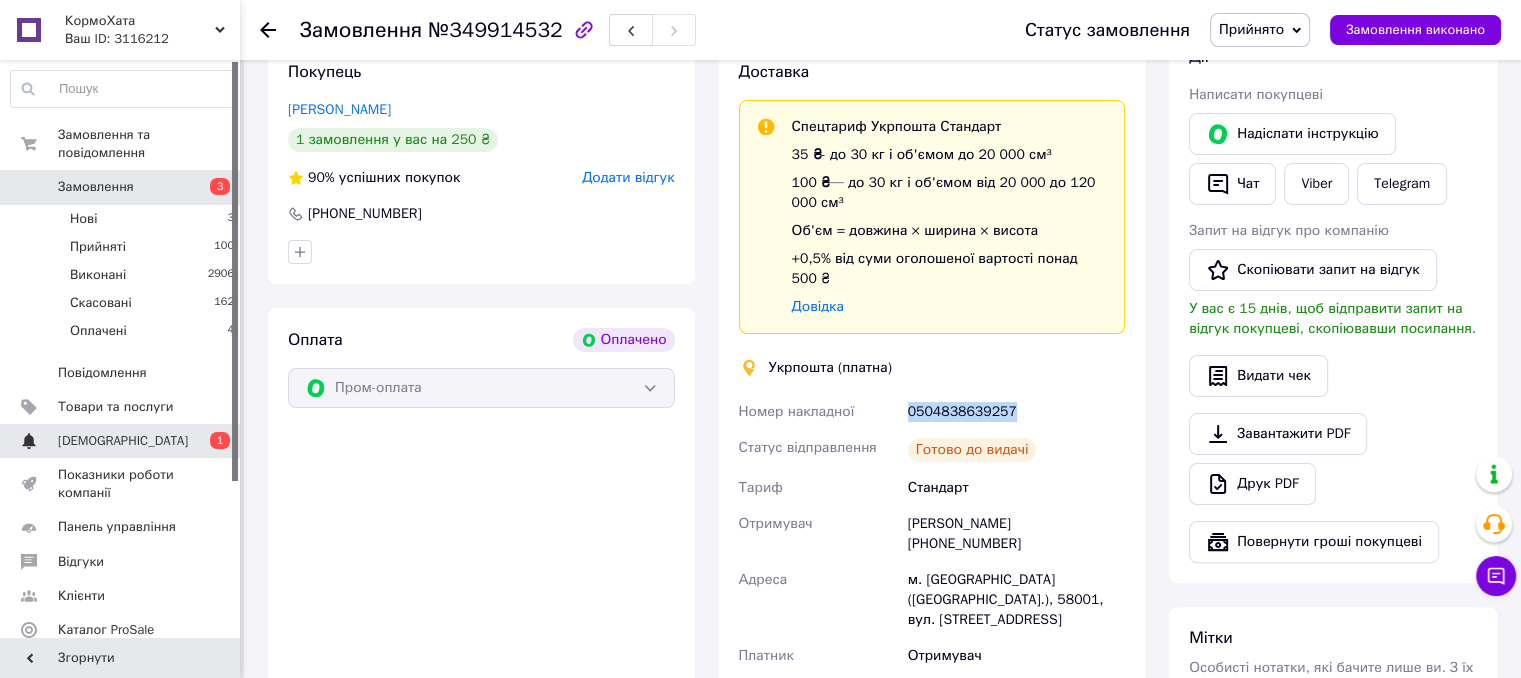 click on "[DEMOGRAPHIC_DATA]" at bounding box center [123, 441] 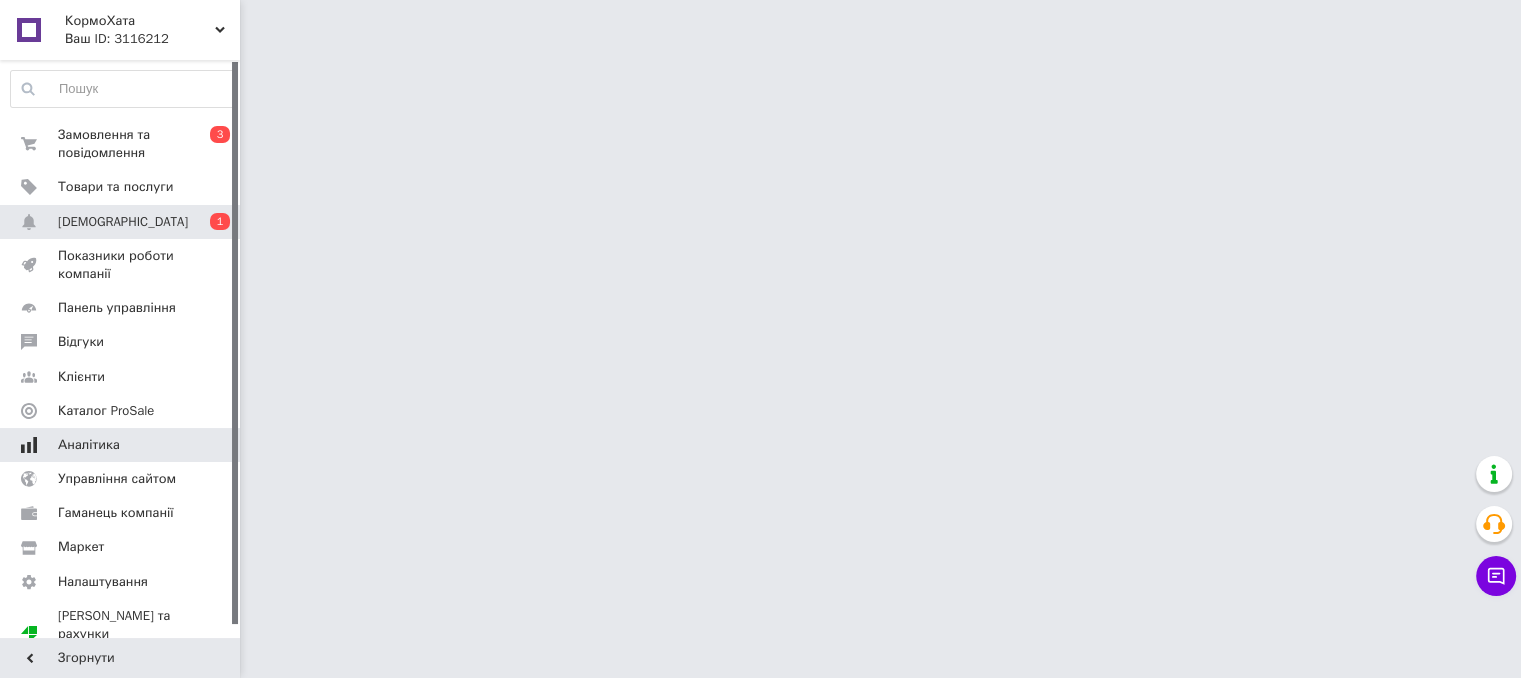 scroll, scrollTop: 0, scrollLeft: 0, axis: both 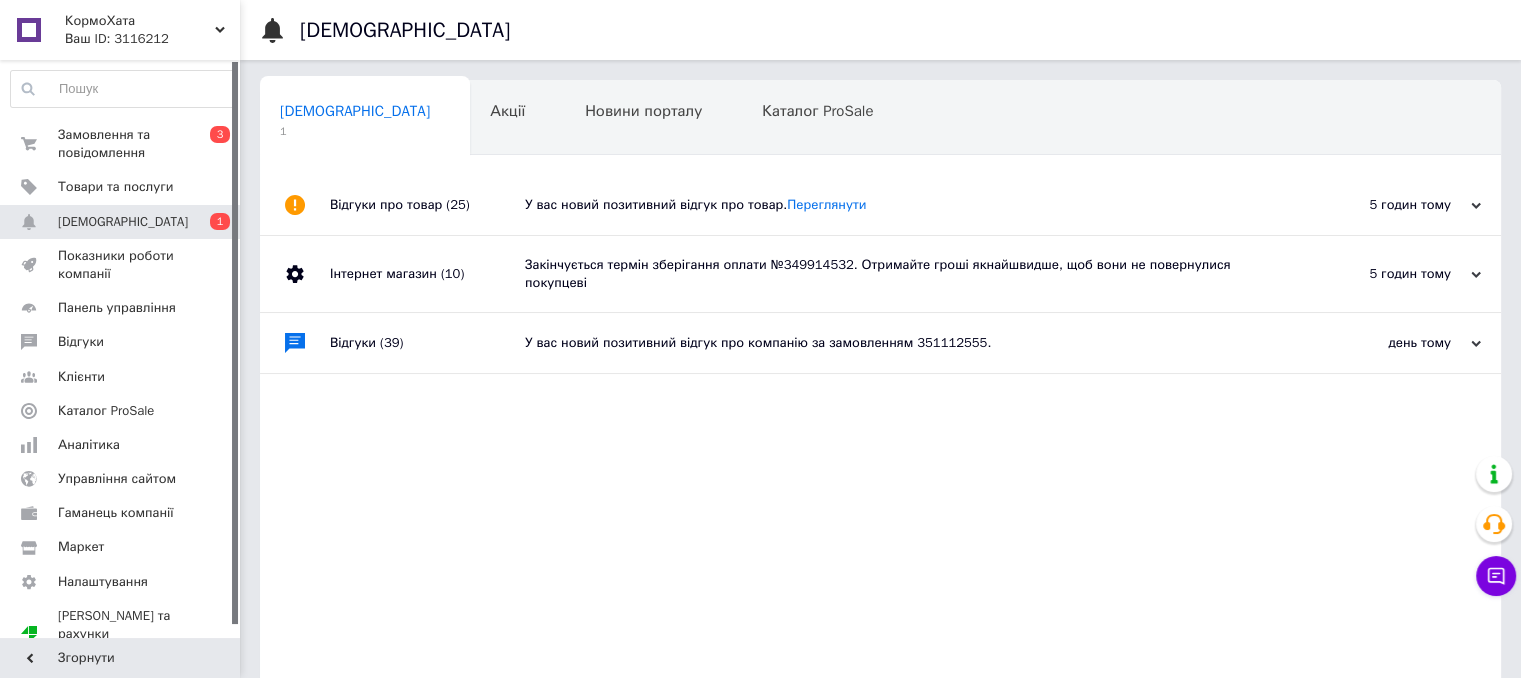 click on "У вас новий позитивний відгук про товар.  Переглянути" at bounding box center [903, 205] 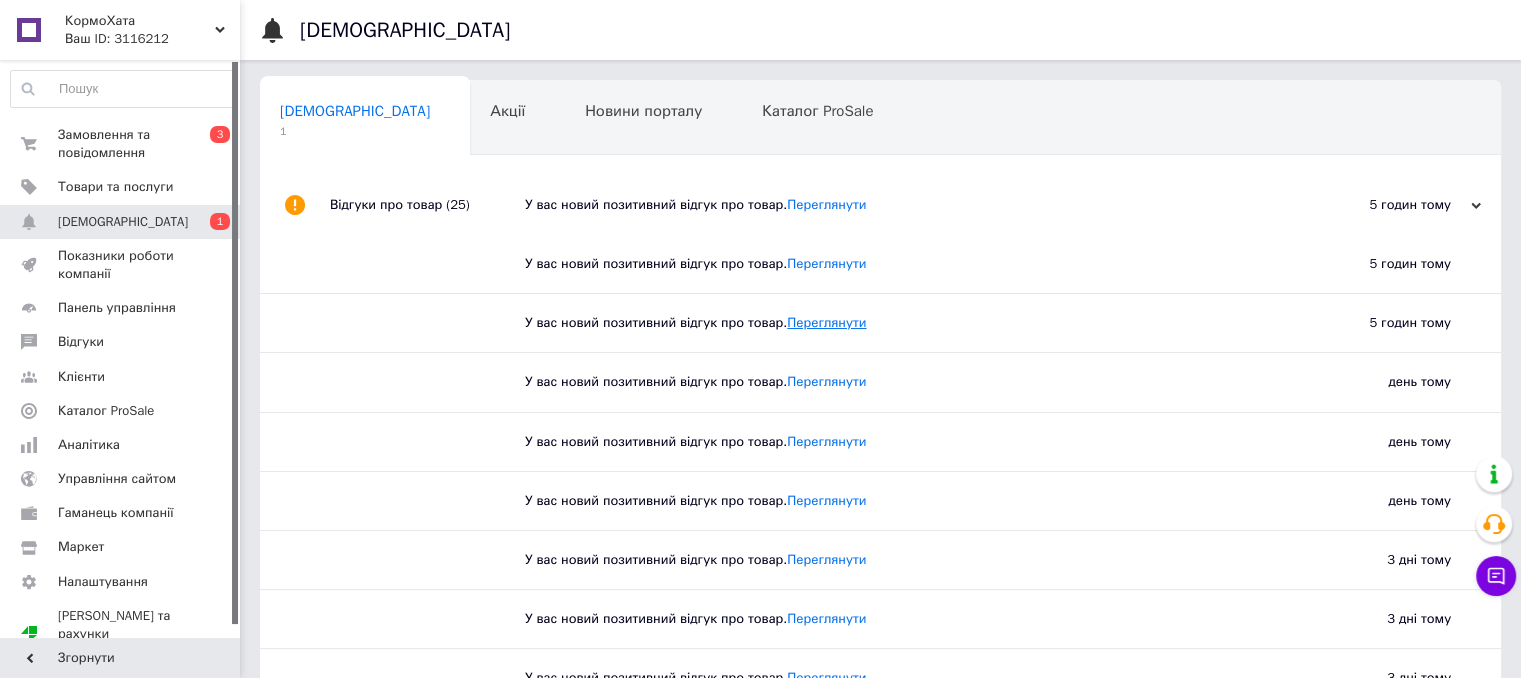 click on "Переглянути" at bounding box center (826, 322) 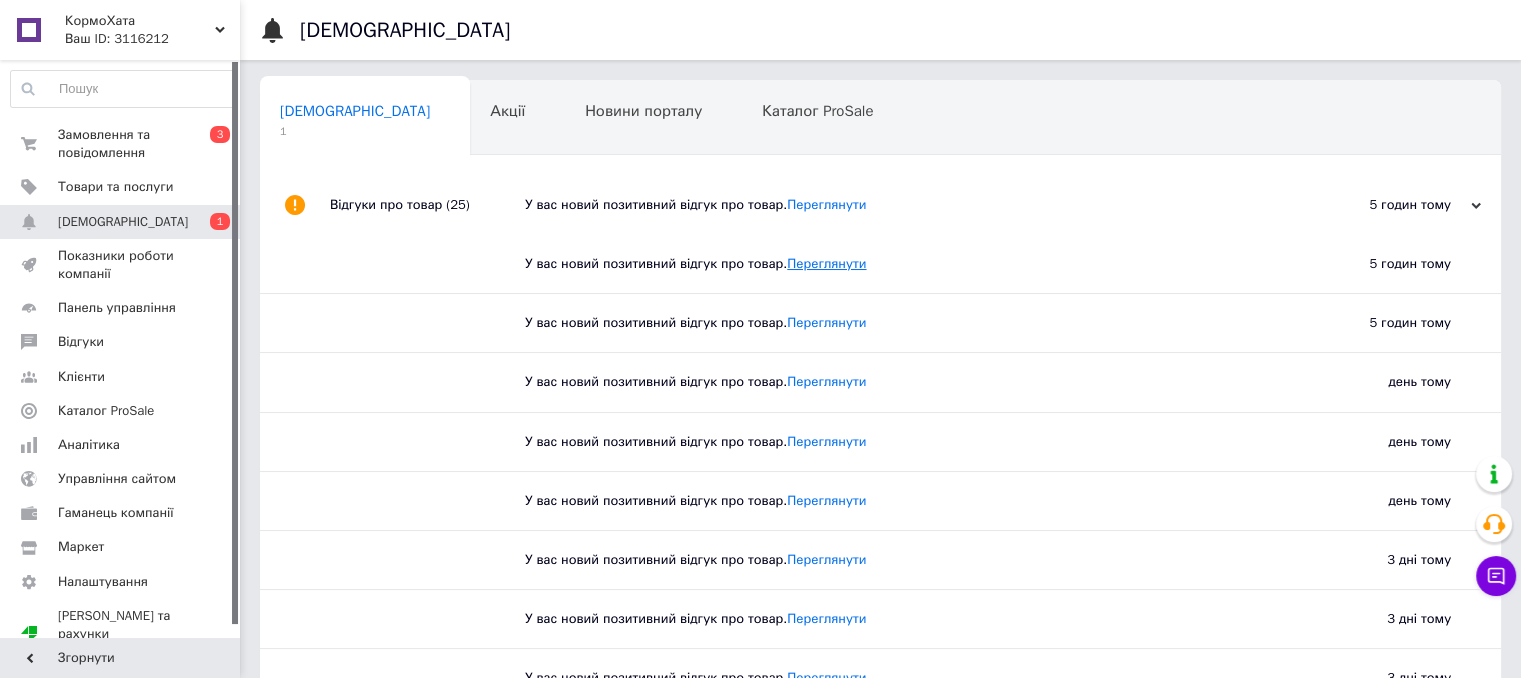 click on "Переглянути" at bounding box center [826, 263] 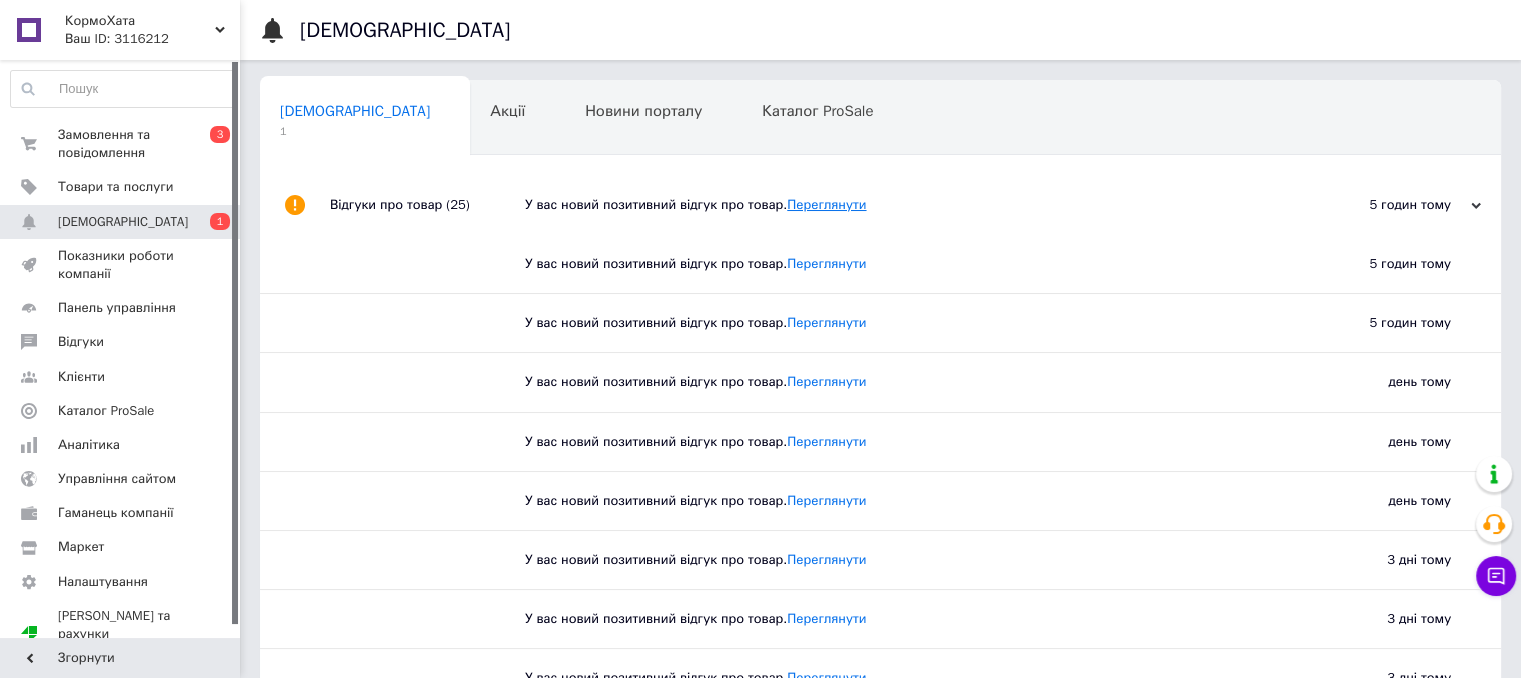 click on "Переглянути" at bounding box center (826, 204) 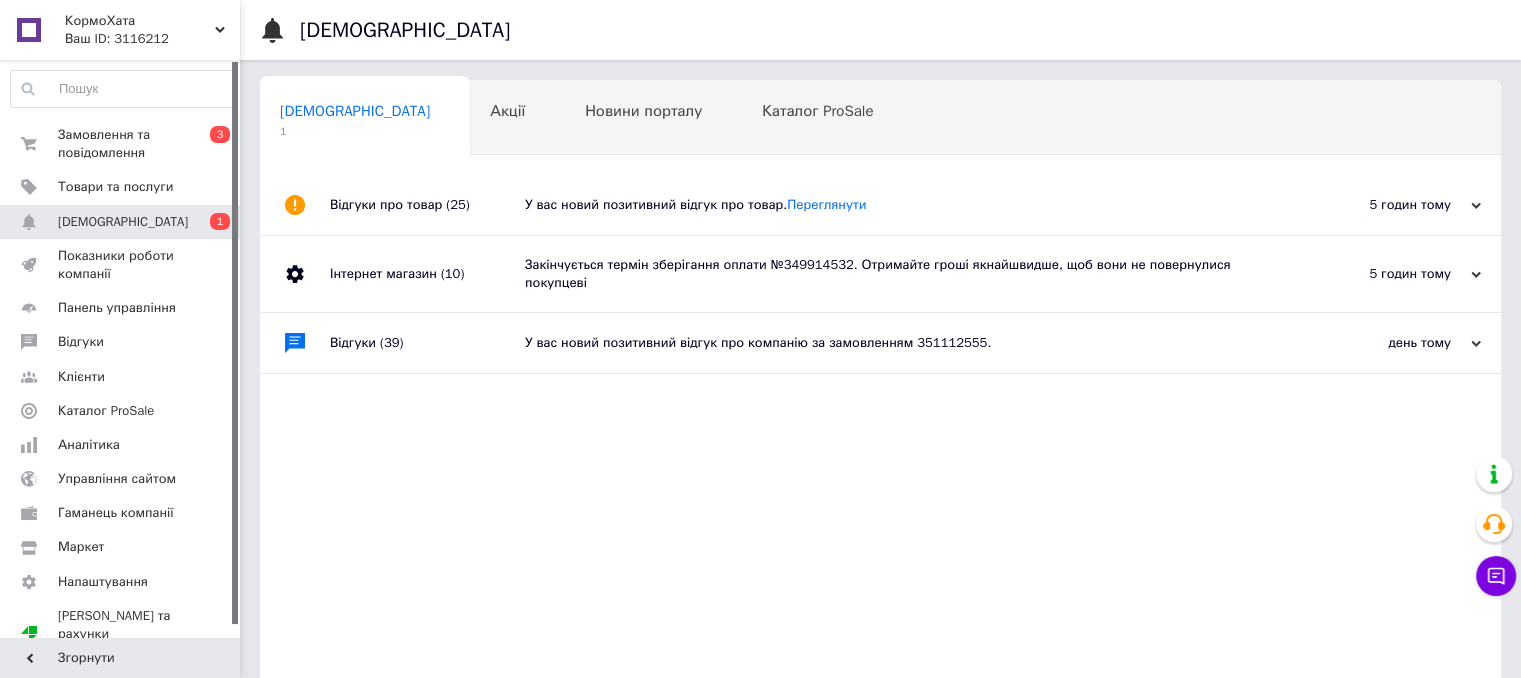 click on "У вас новий позитивний відгук про товар.  Переглянути" at bounding box center [903, 205] 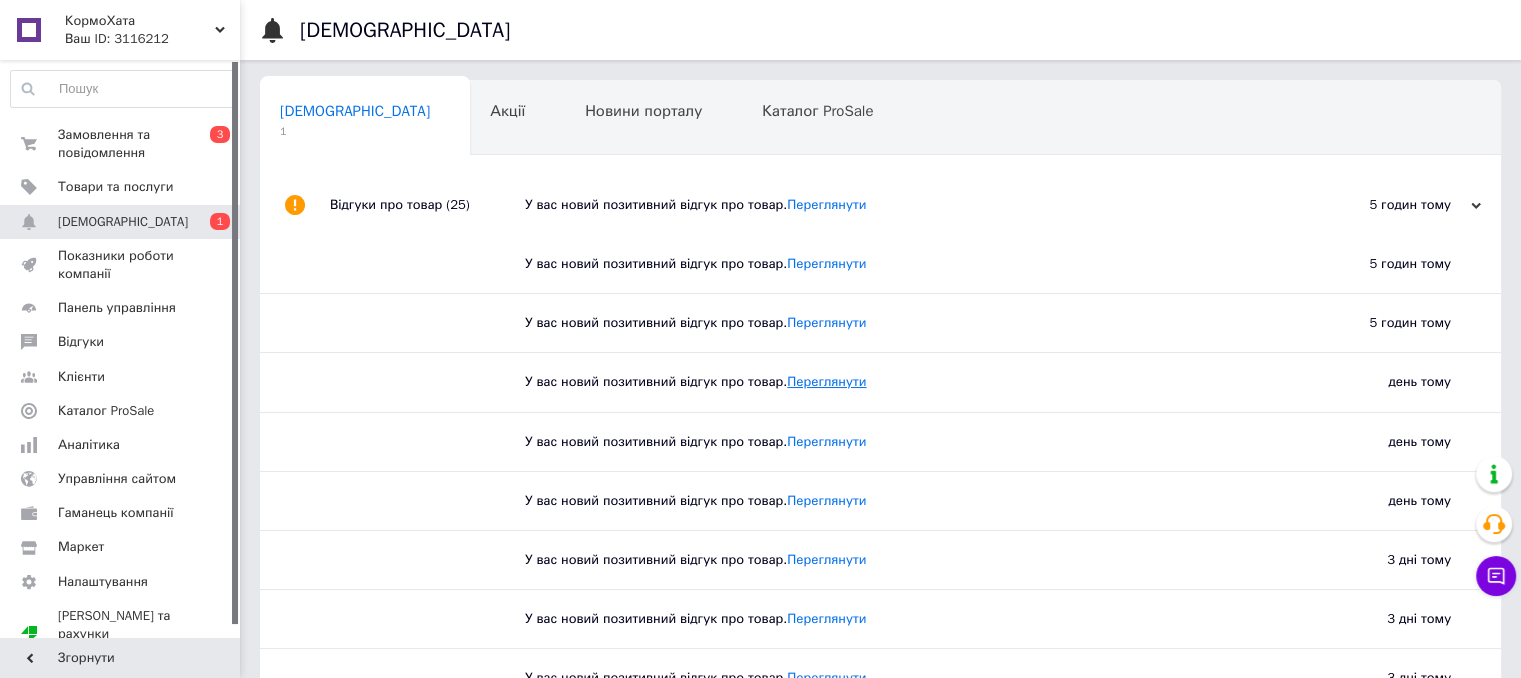 click on "Переглянути" at bounding box center (826, 381) 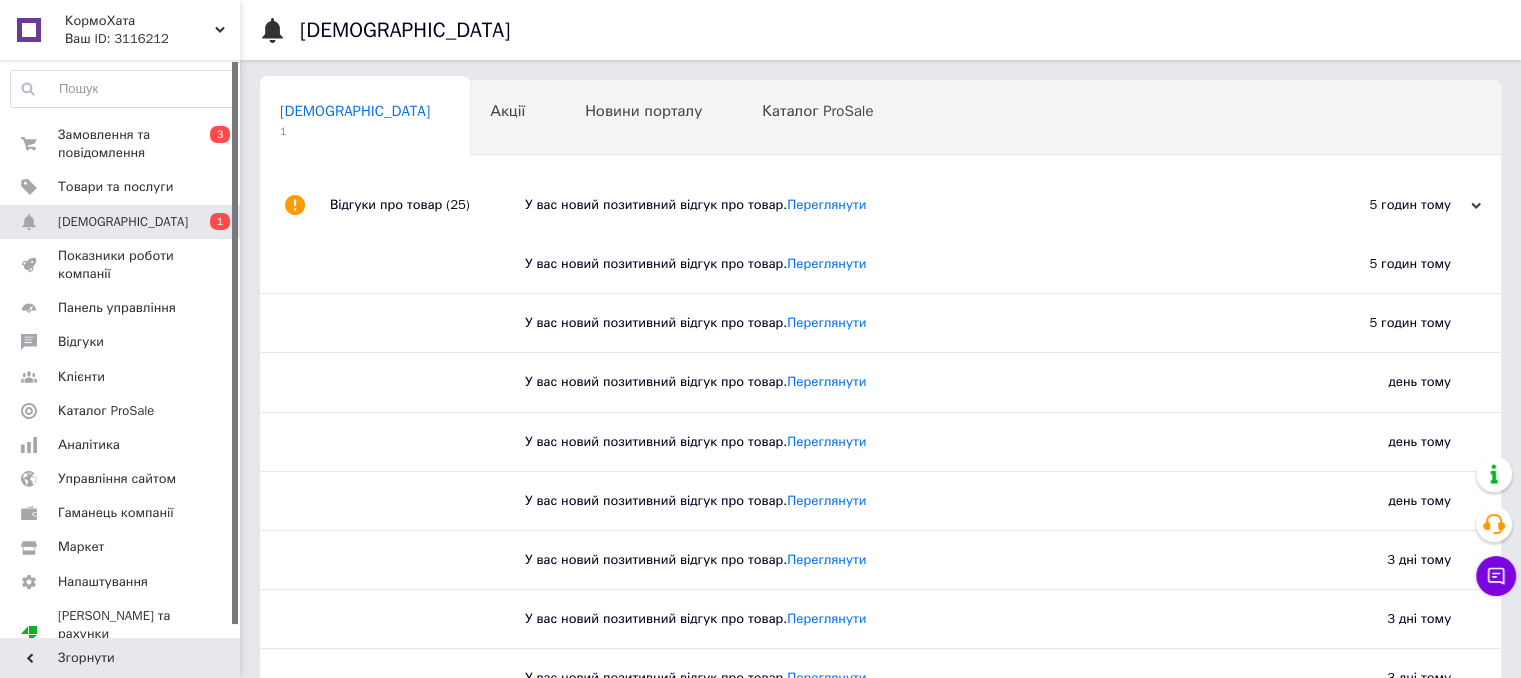 click on "У вас новий позитивний відгук про товар.  Переглянути" at bounding box center [888, 323] 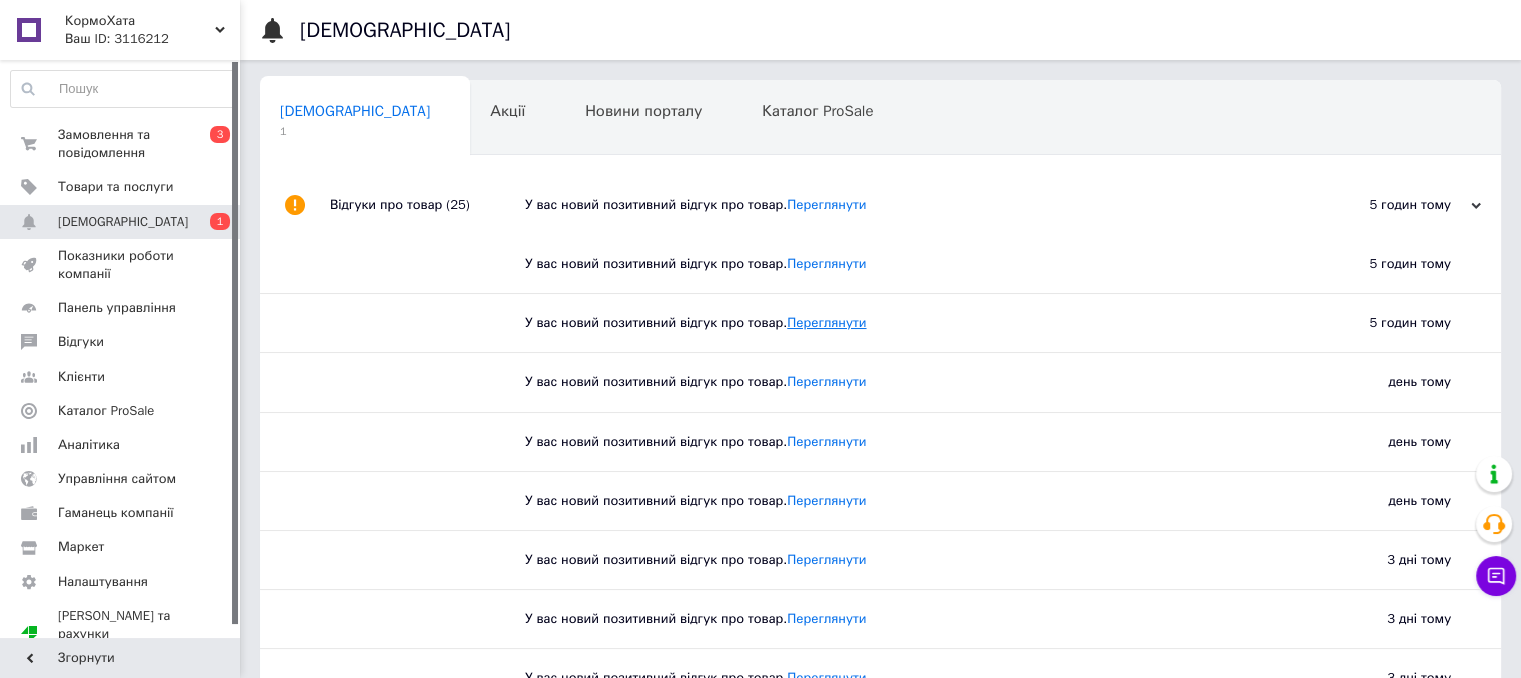 click on "Переглянути" at bounding box center (826, 322) 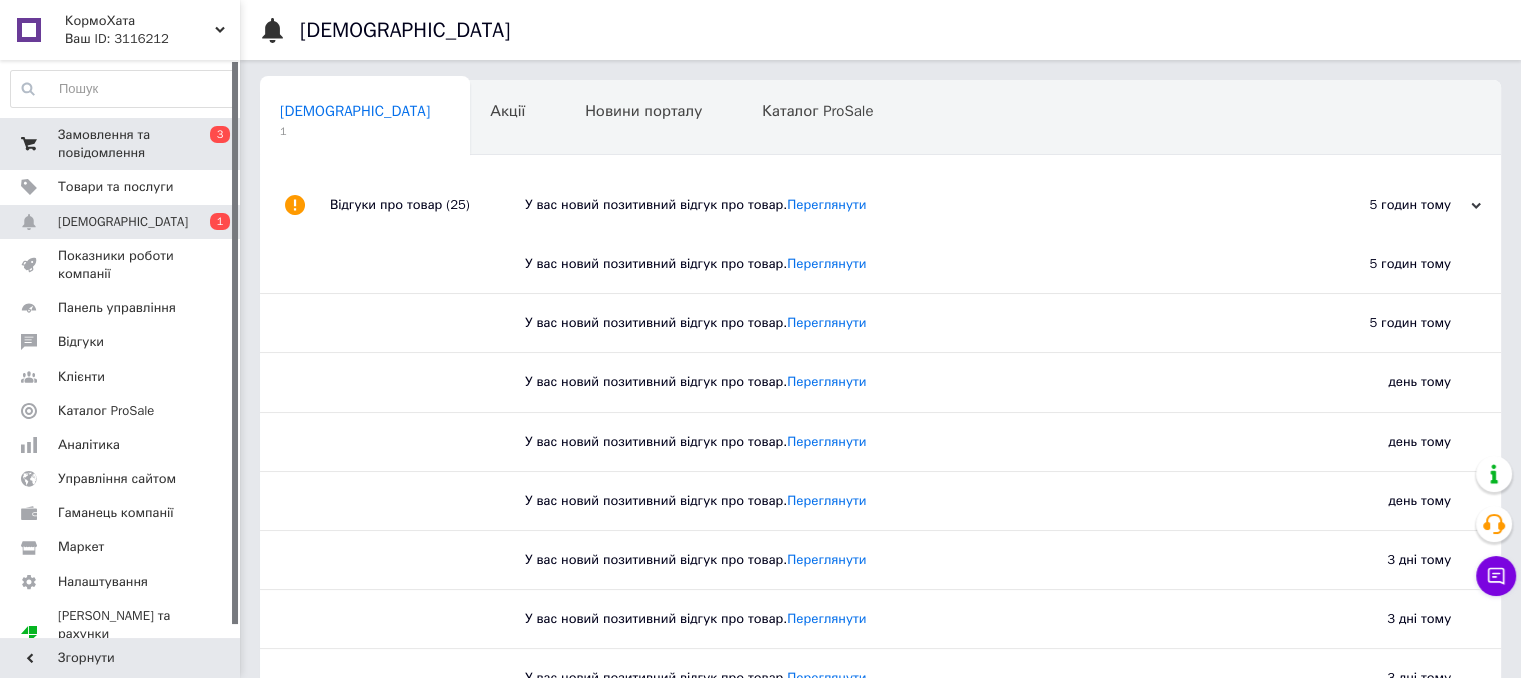 click on "Замовлення та повідомлення" at bounding box center [121, 144] 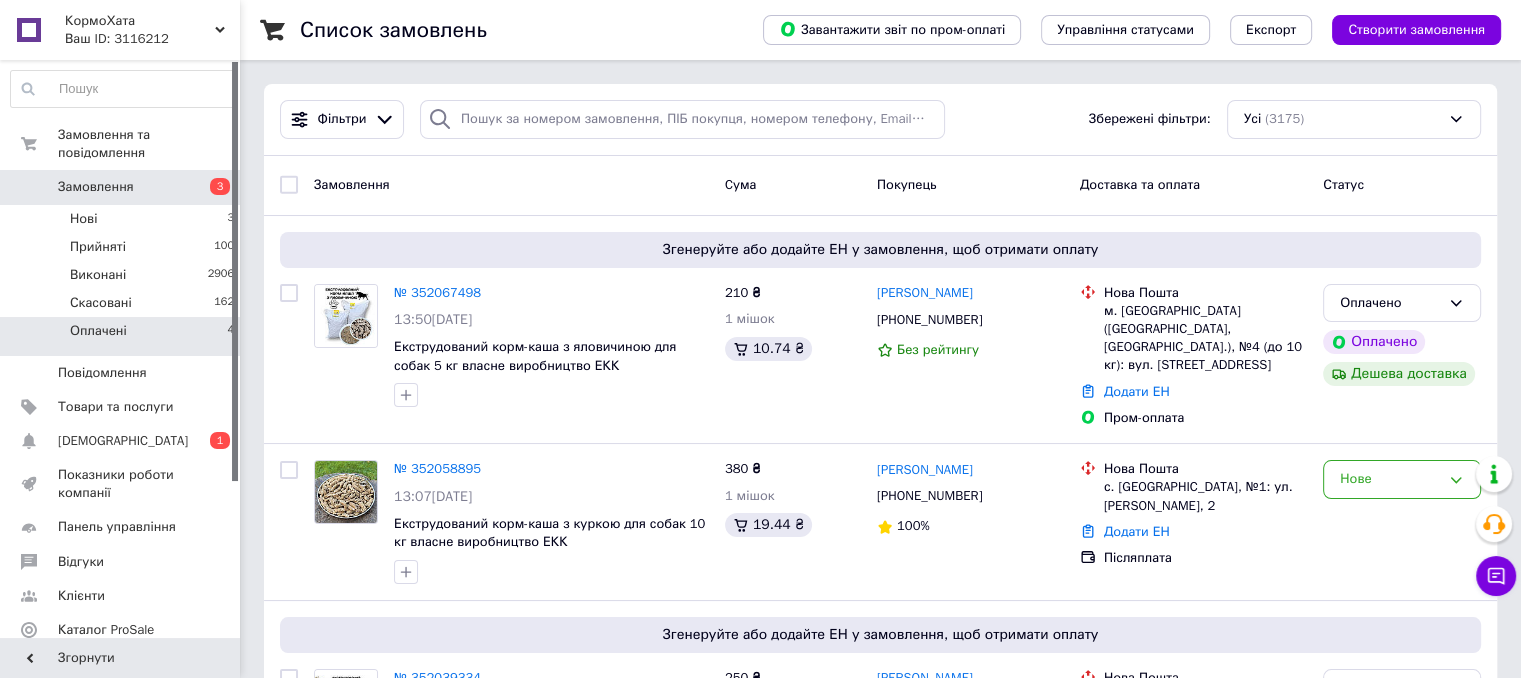 click on "Оплачені 4" at bounding box center [123, 336] 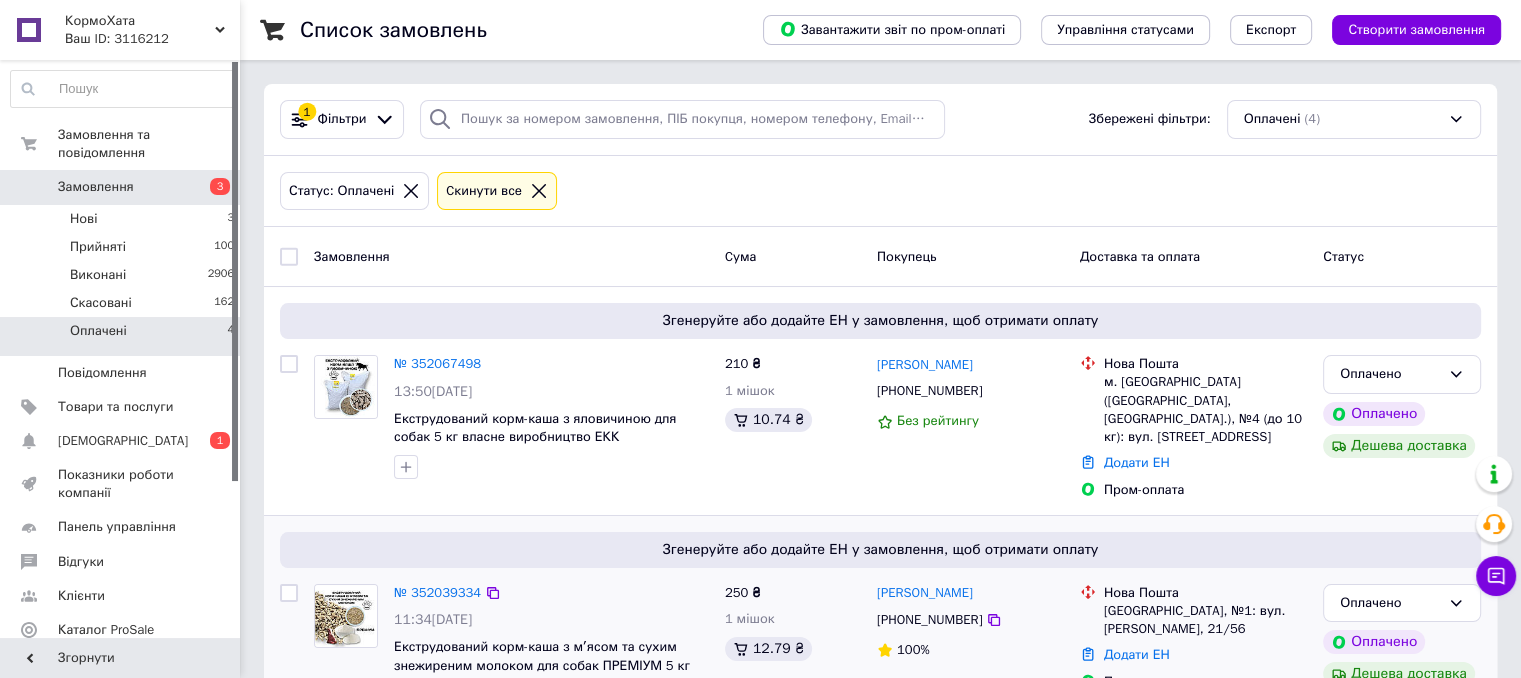 scroll, scrollTop: 487, scrollLeft: 0, axis: vertical 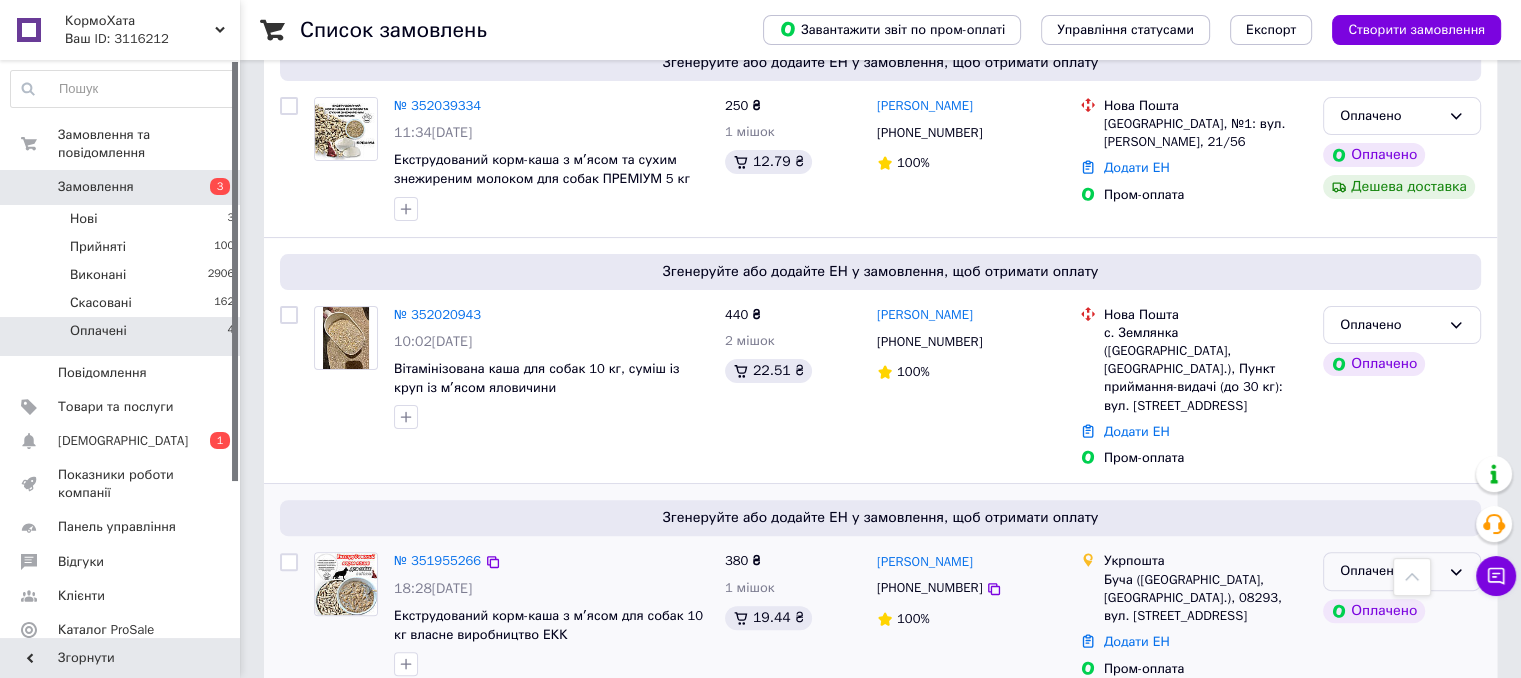 click on "Оплачено" at bounding box center [1390, 571] 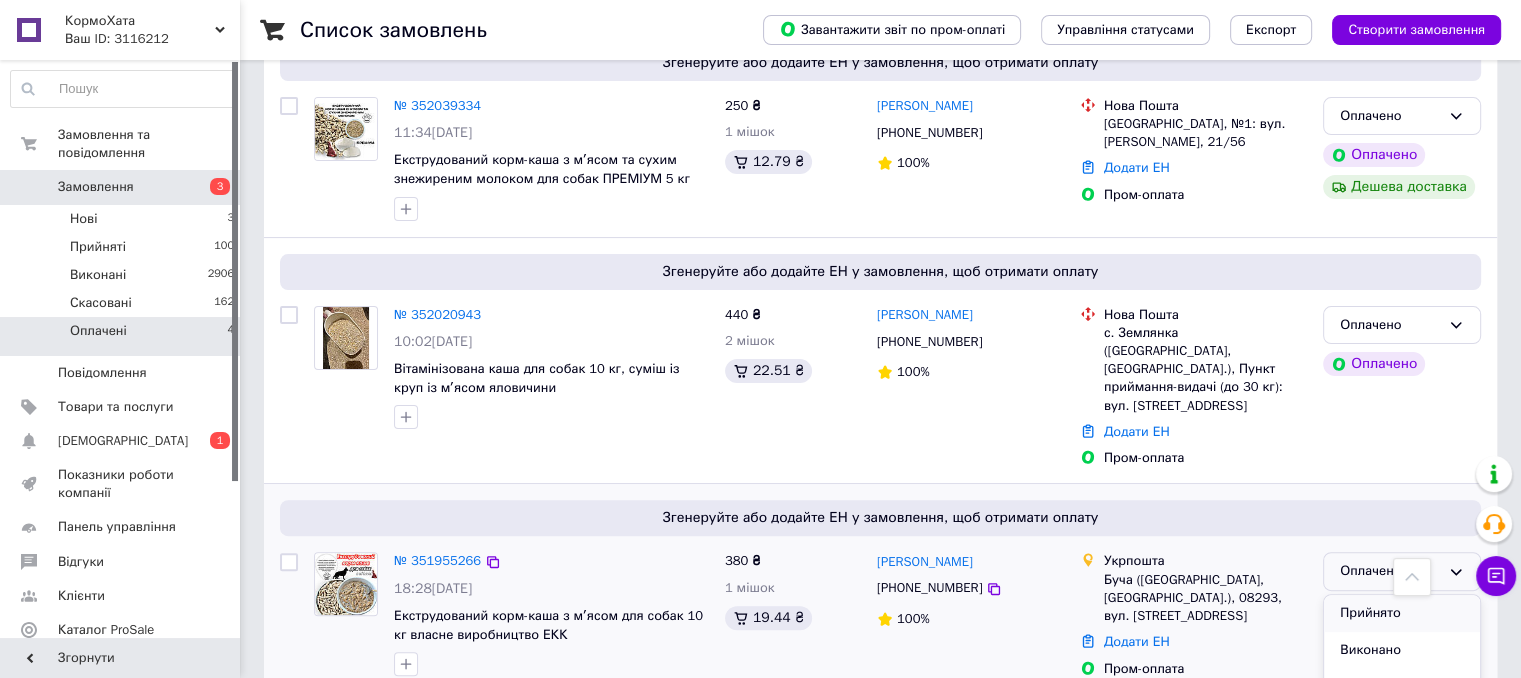 click on "Прийнято" at bounding box center [1402, 613] 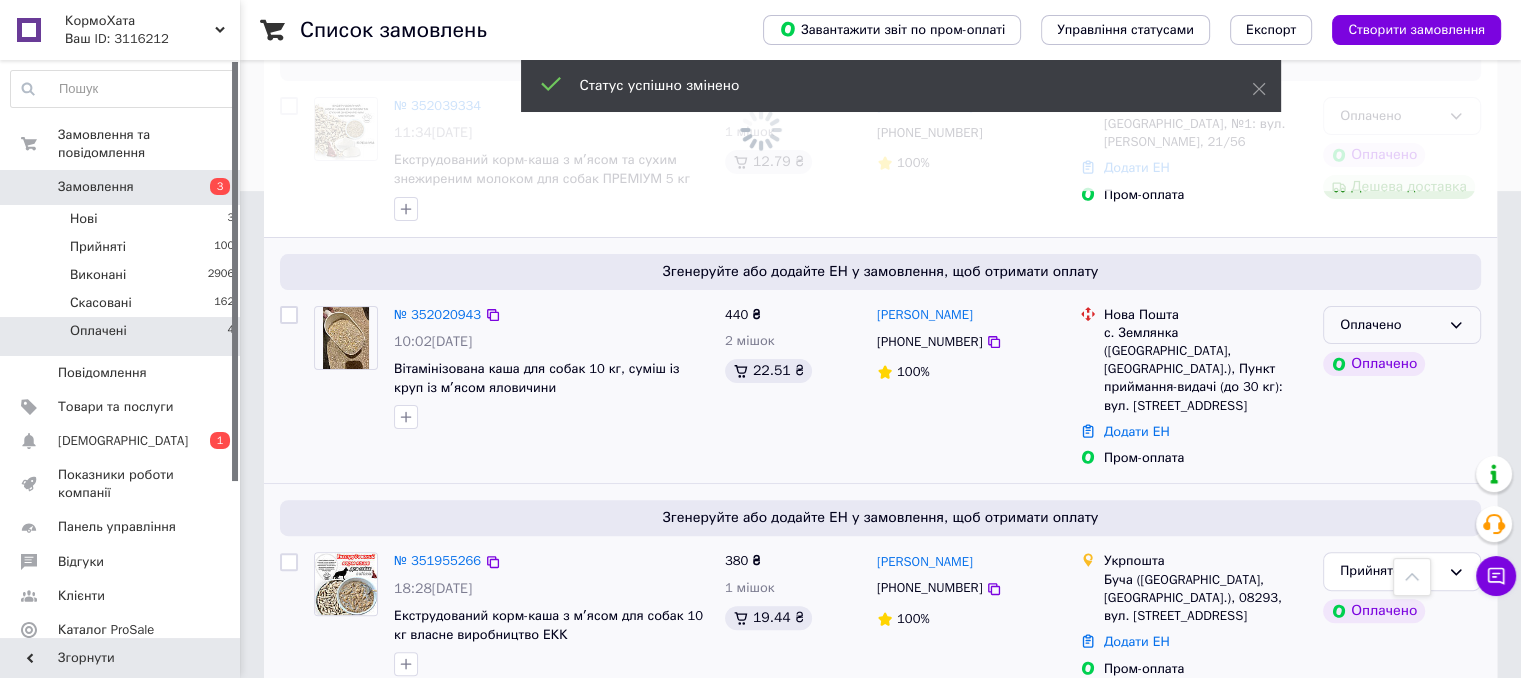 click on "Оплачено" at bounding box center [1402, 325] 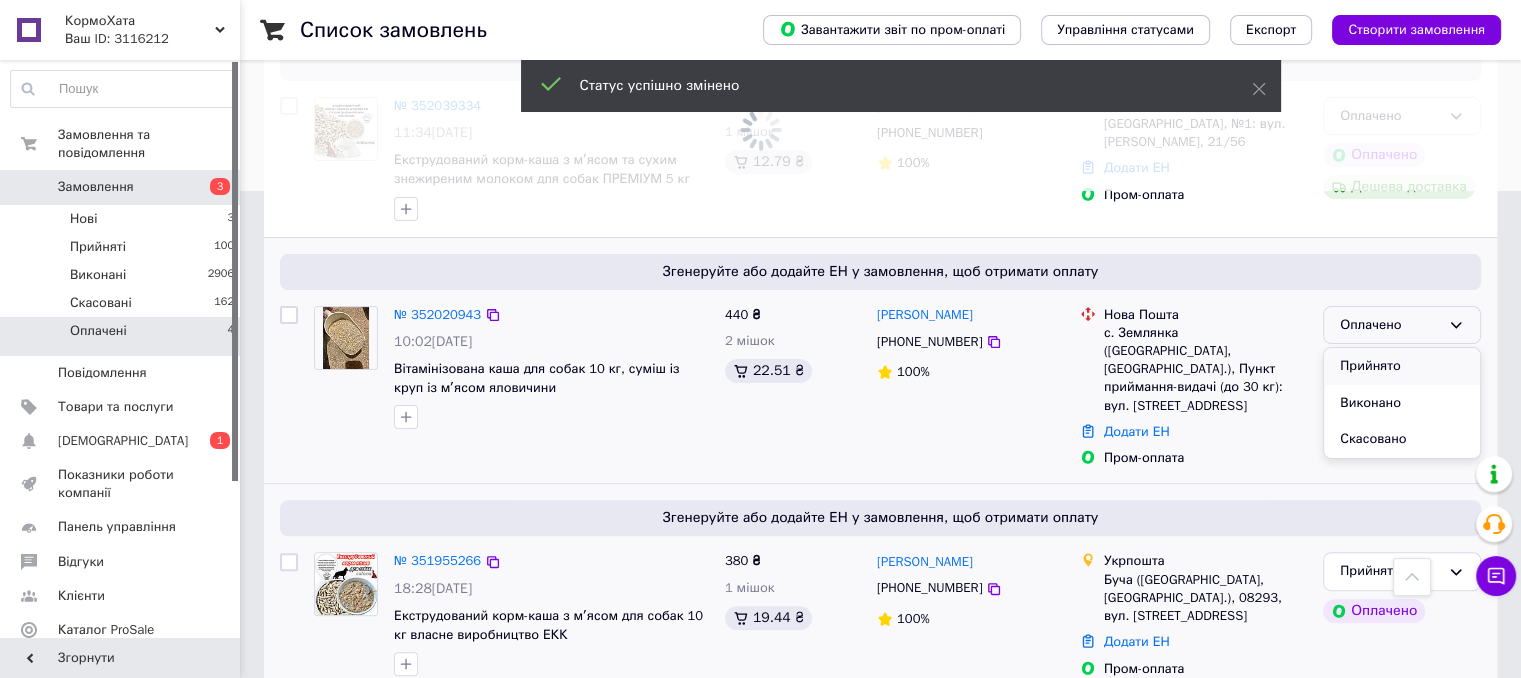 click on "Прийнято" at bounding box center (1402, 366) 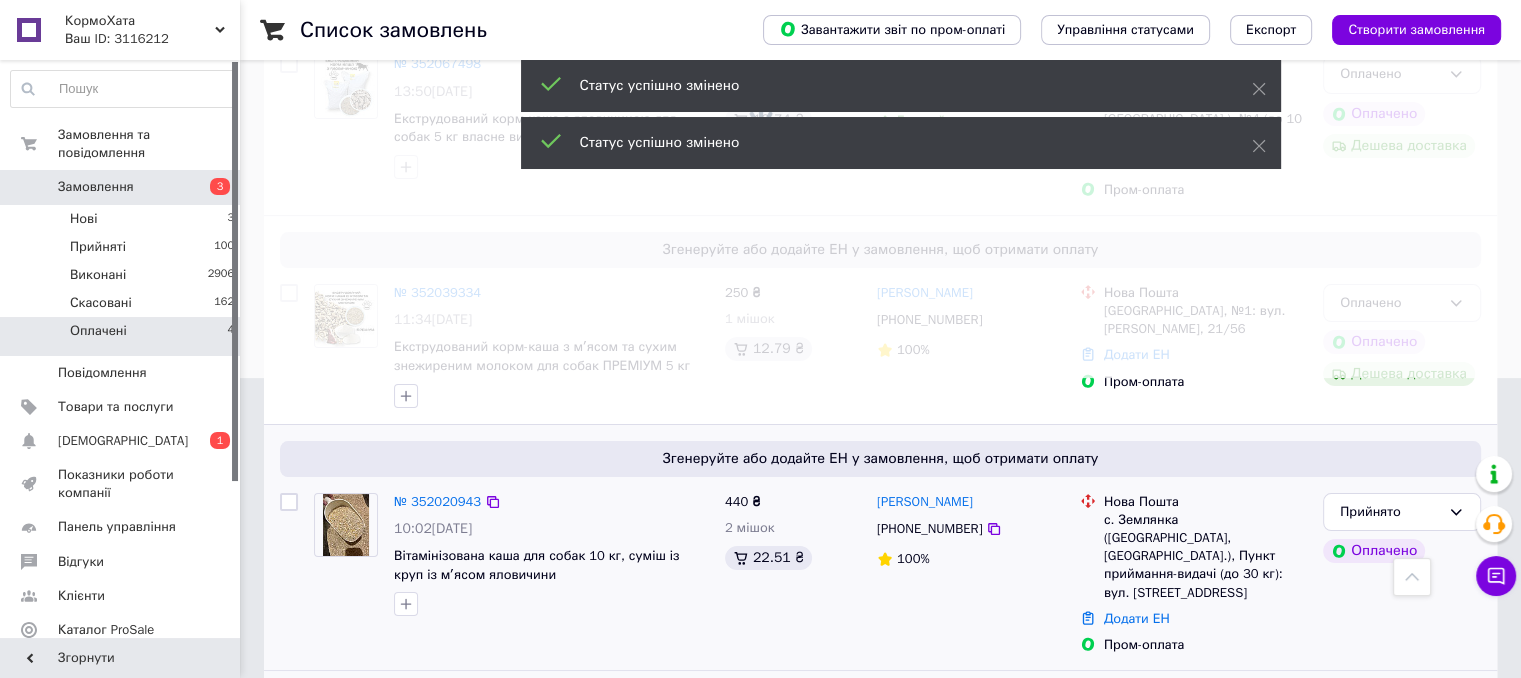 scroll, scrollTop: 287, scrollLeft: 0, axis: vertical 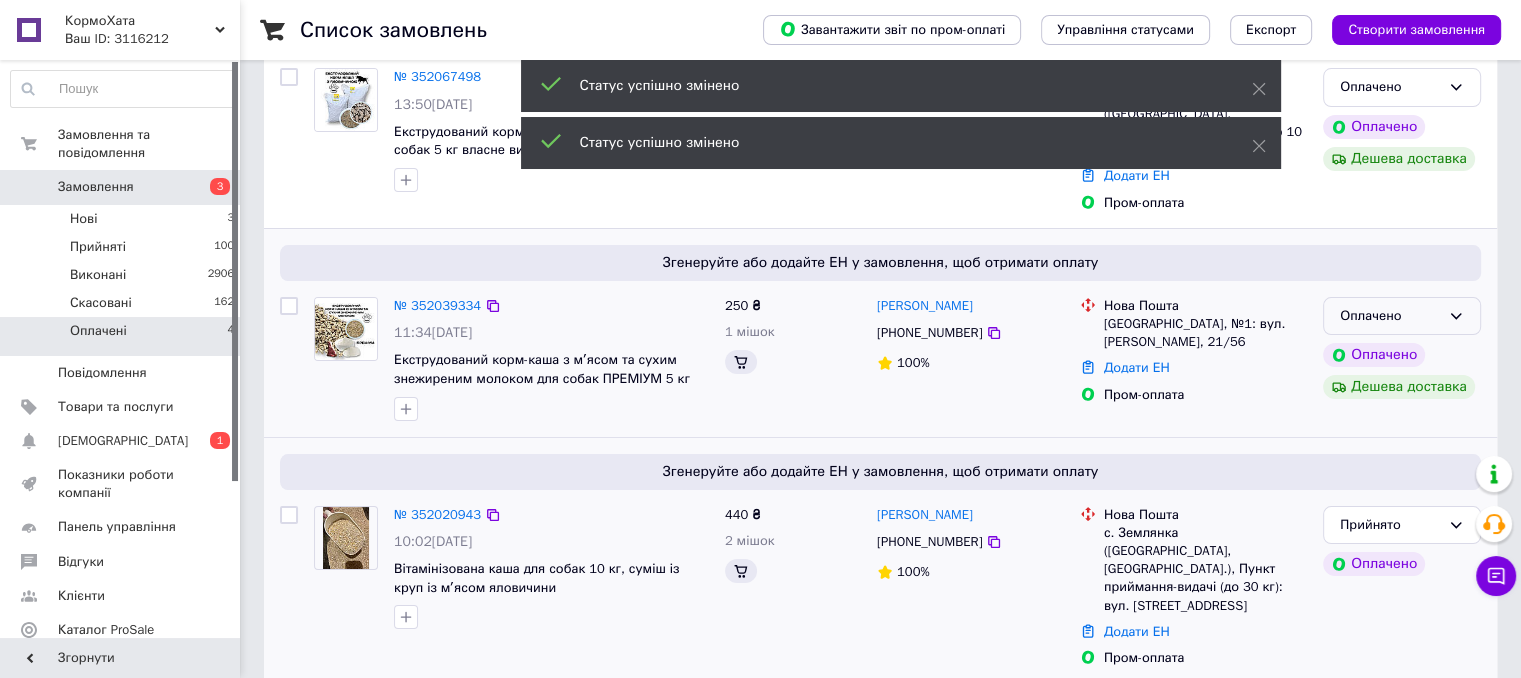 click 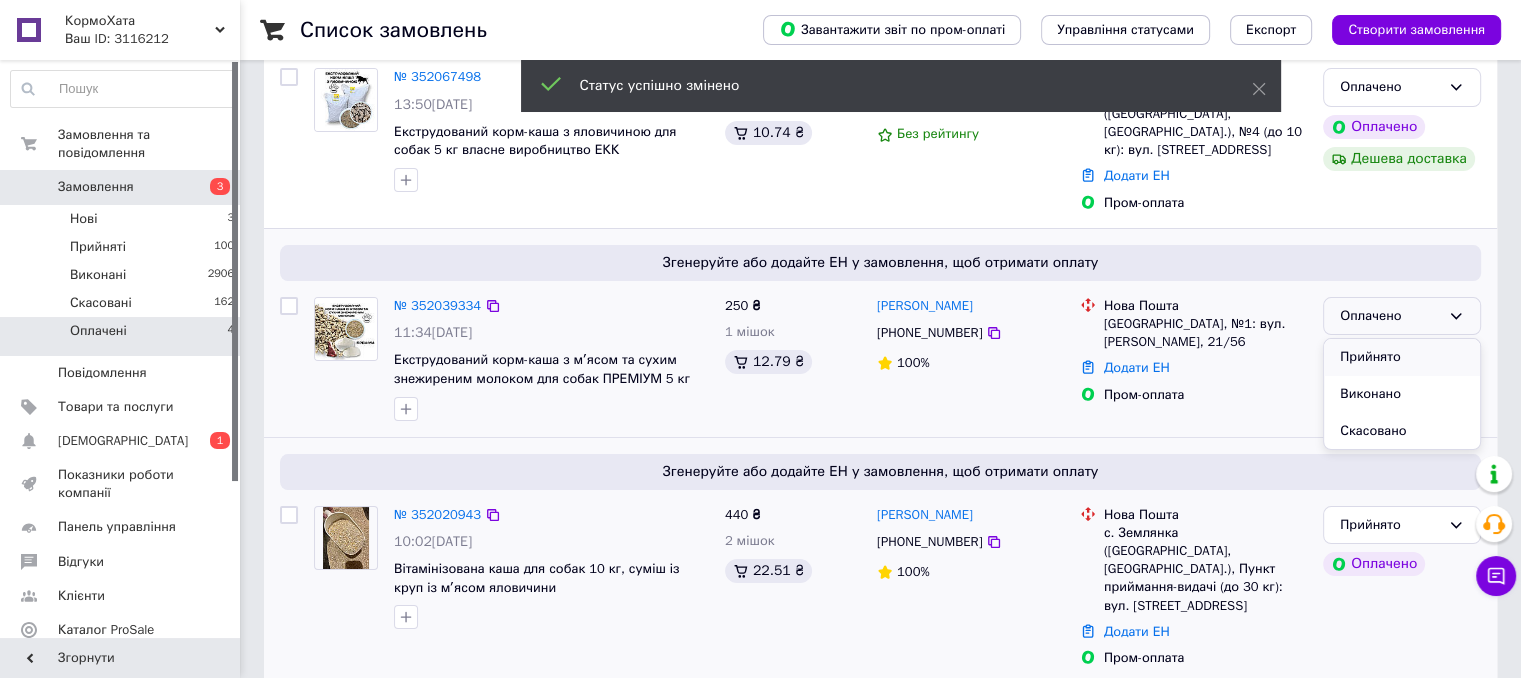 click on "Прийнято" at bounding box center [1402, 357] 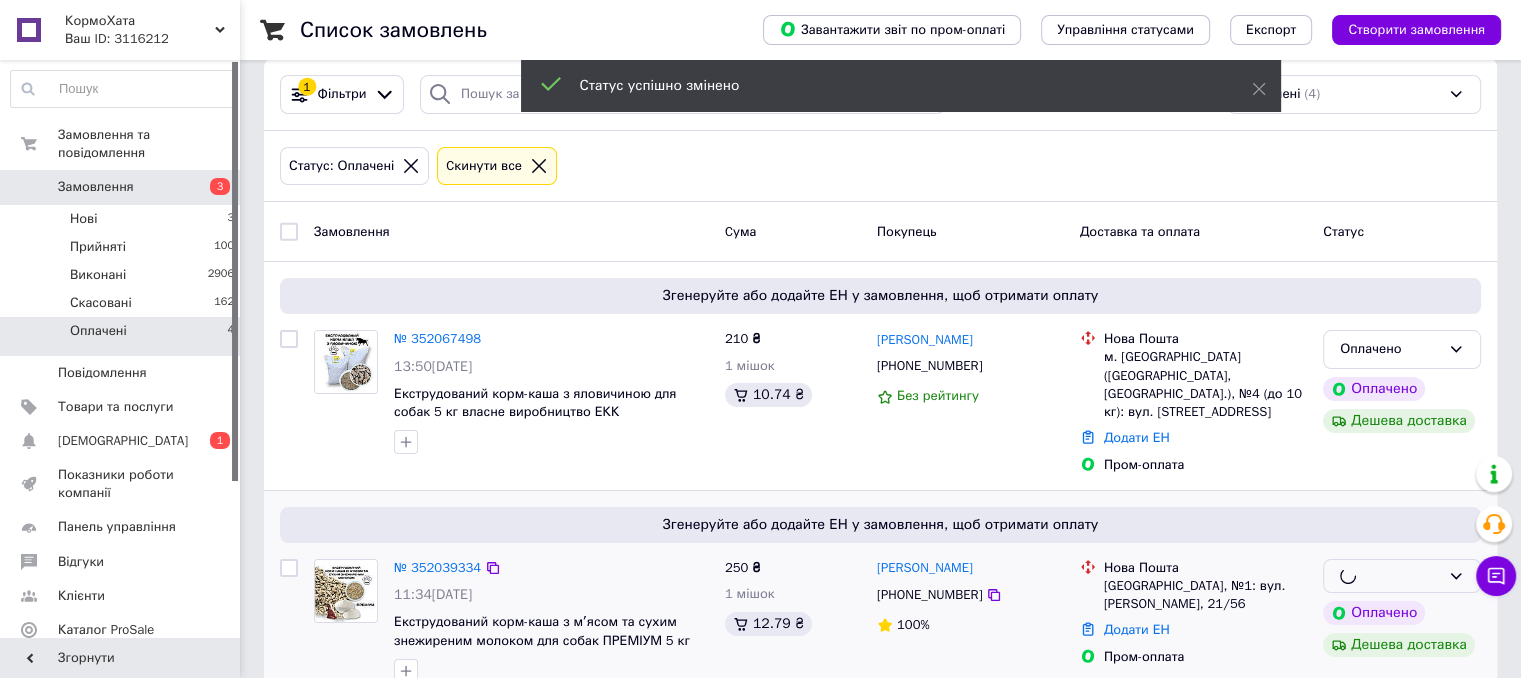 scroll, scrollTop: 0, scrollLeft: 0, axis: both 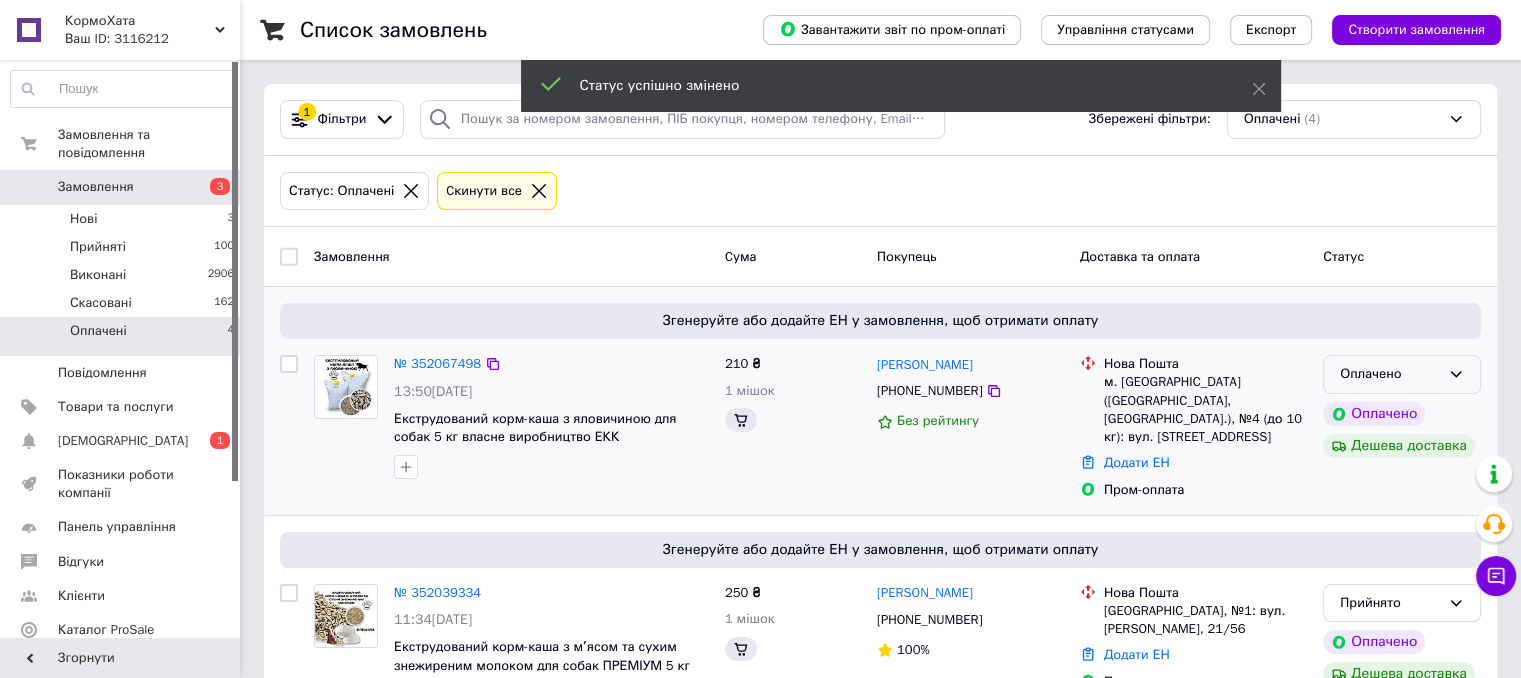 click 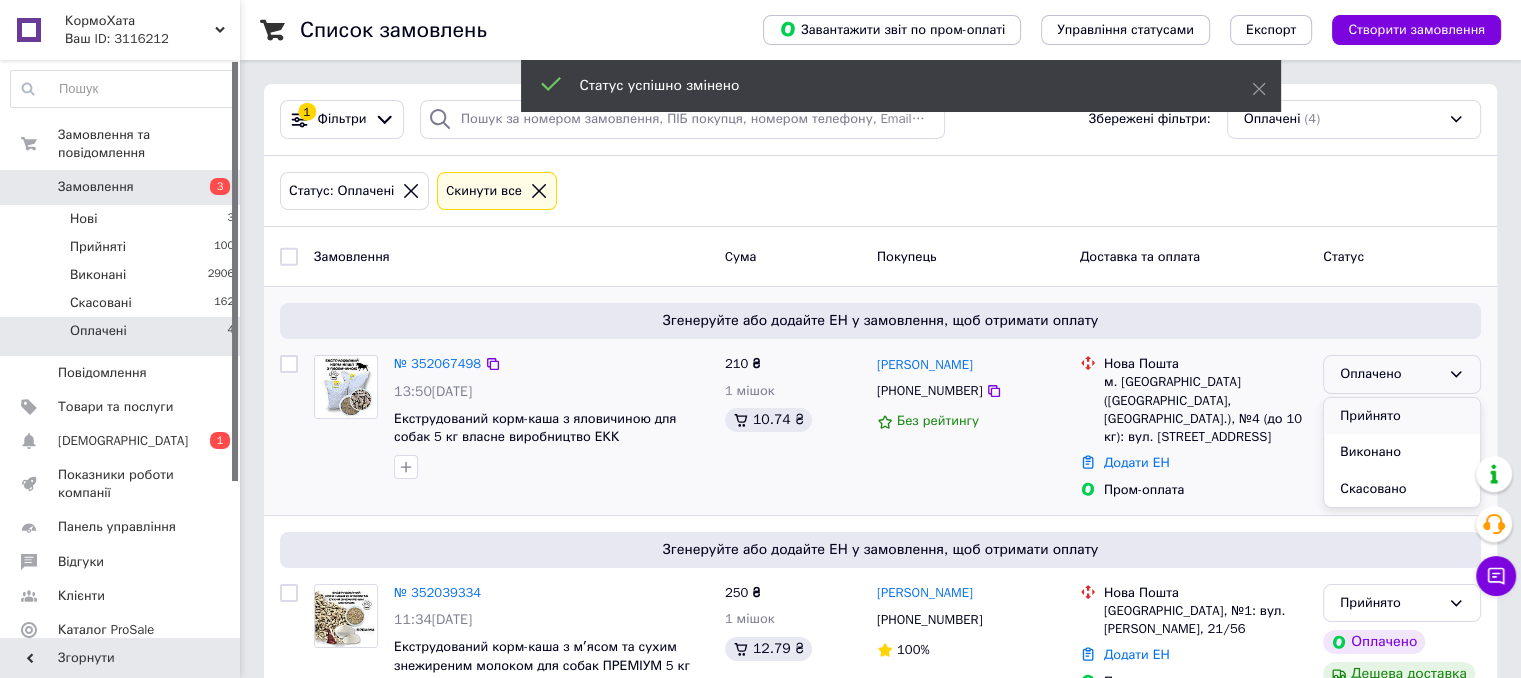 click on "Прийнято" at bounding box center [1402, 416] 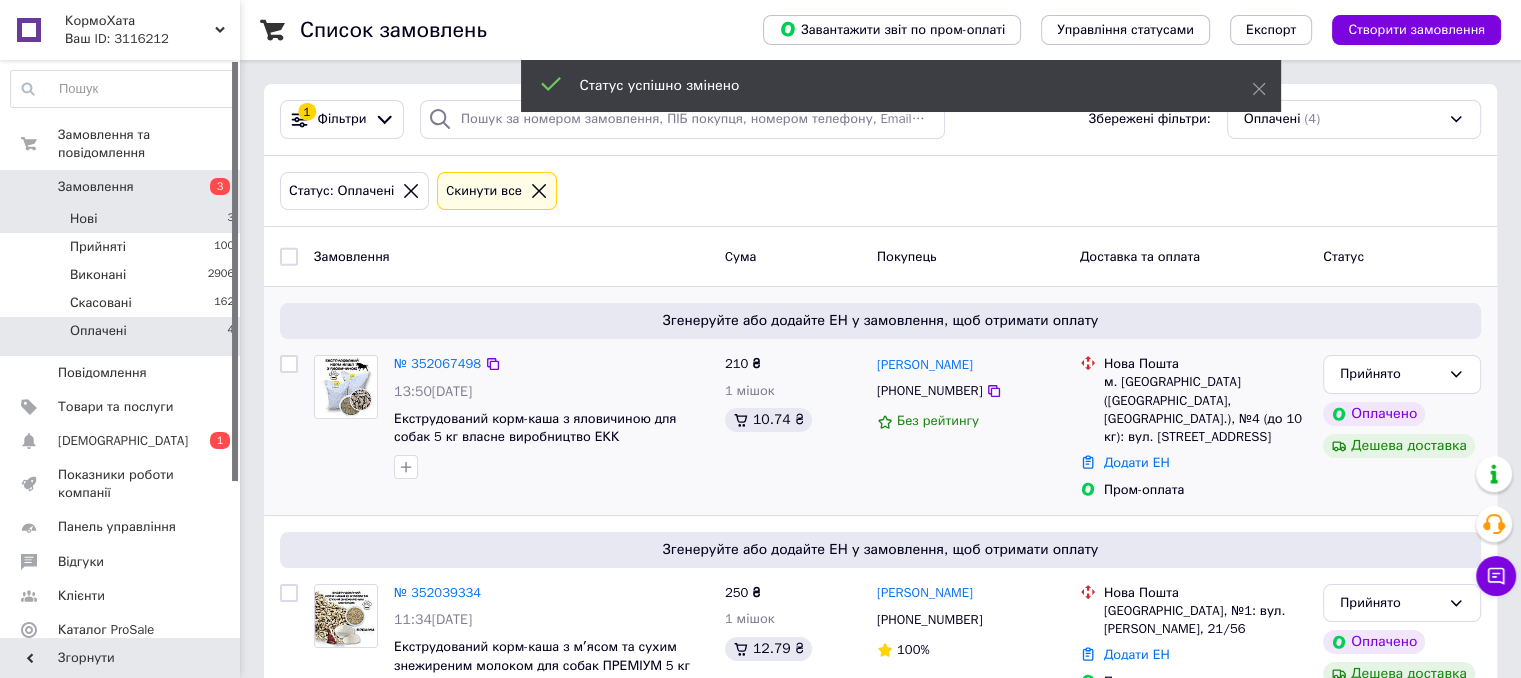 click on "Нові 3" at bounding box center [123, 219] 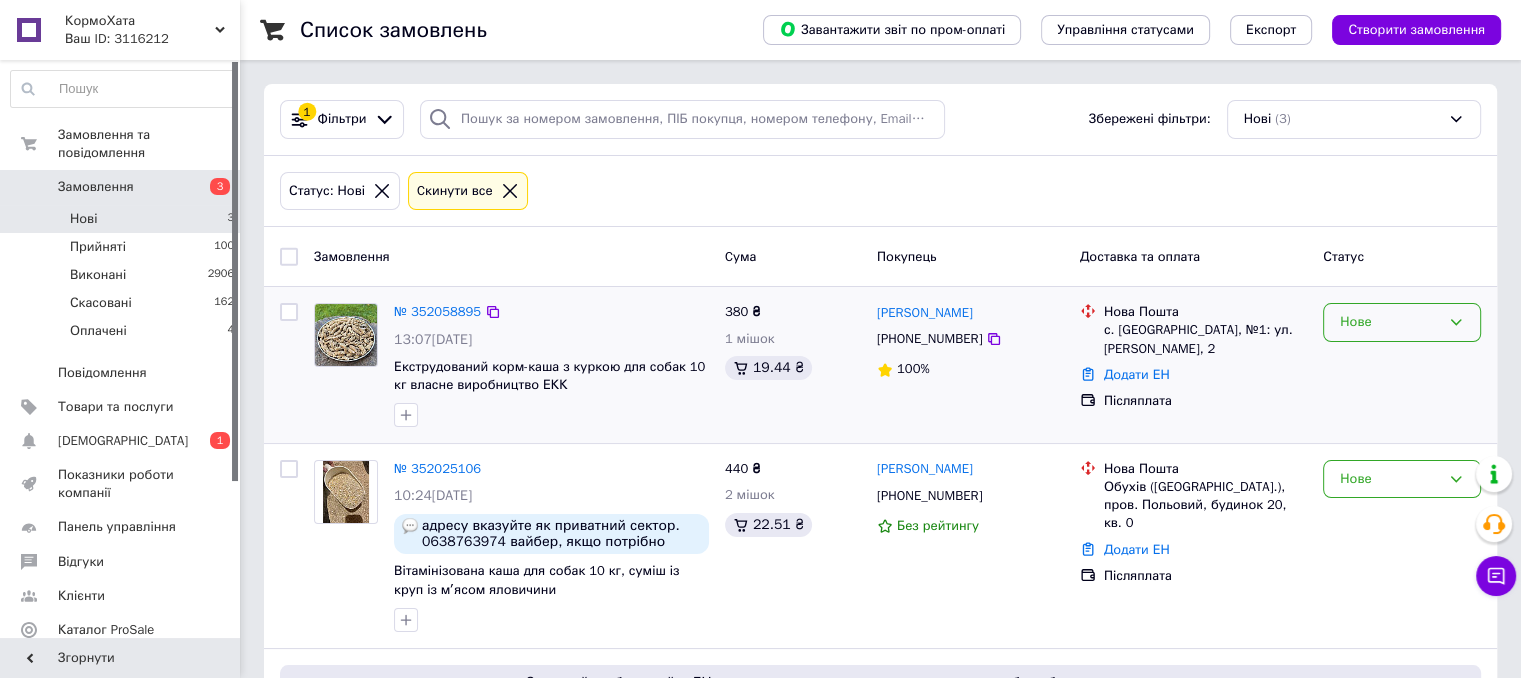 click on "Нове" at bounding box center (1390, 322) 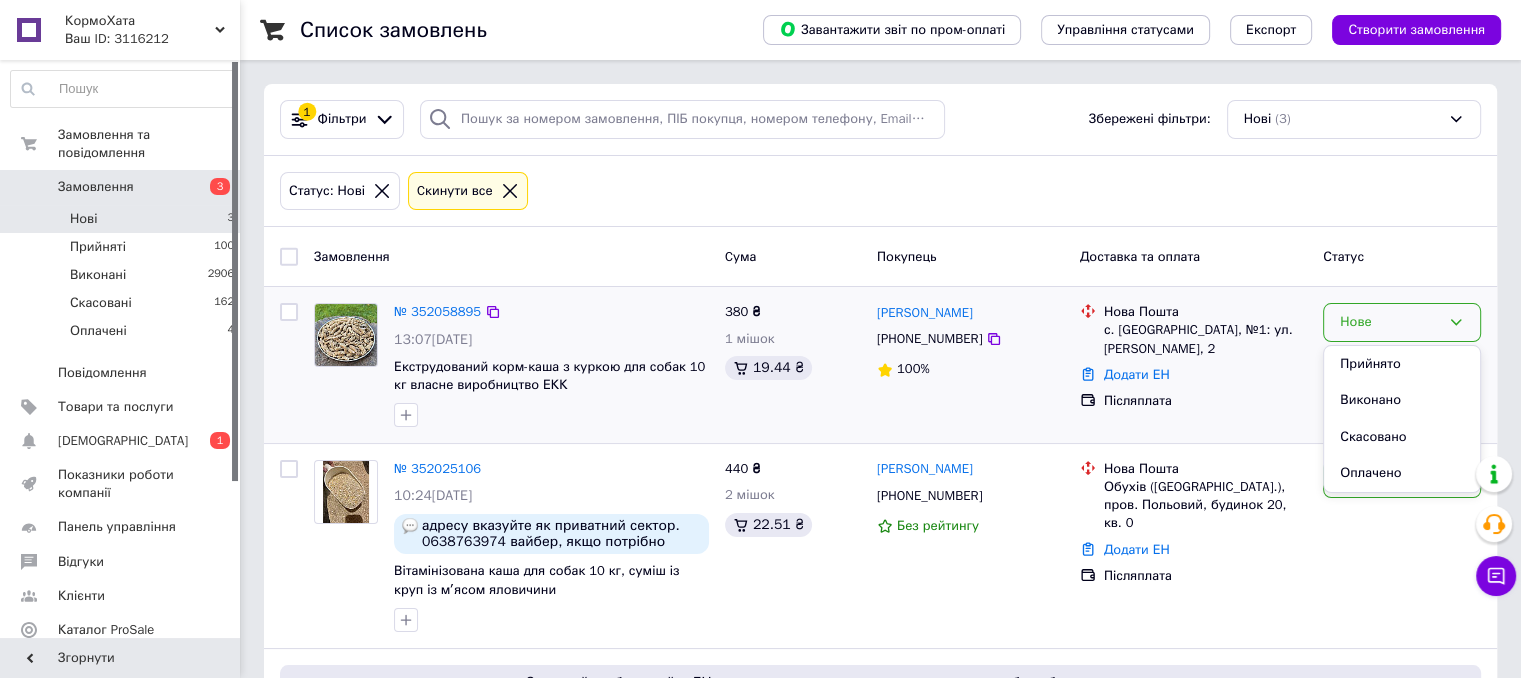 click on "Прийнято" at bounding box center [1402, 364] 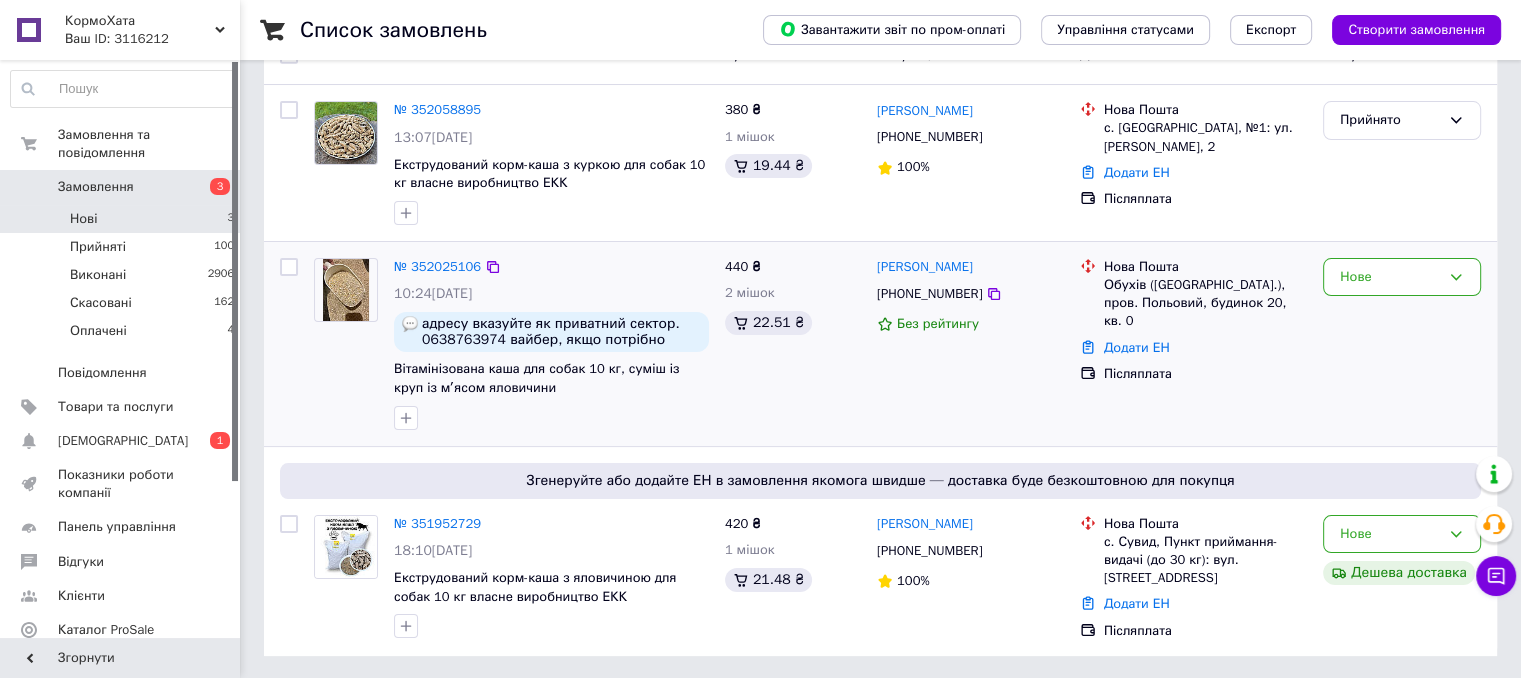 scroll, scrollTop: 203, scrollLeft: 0, axis: vertical 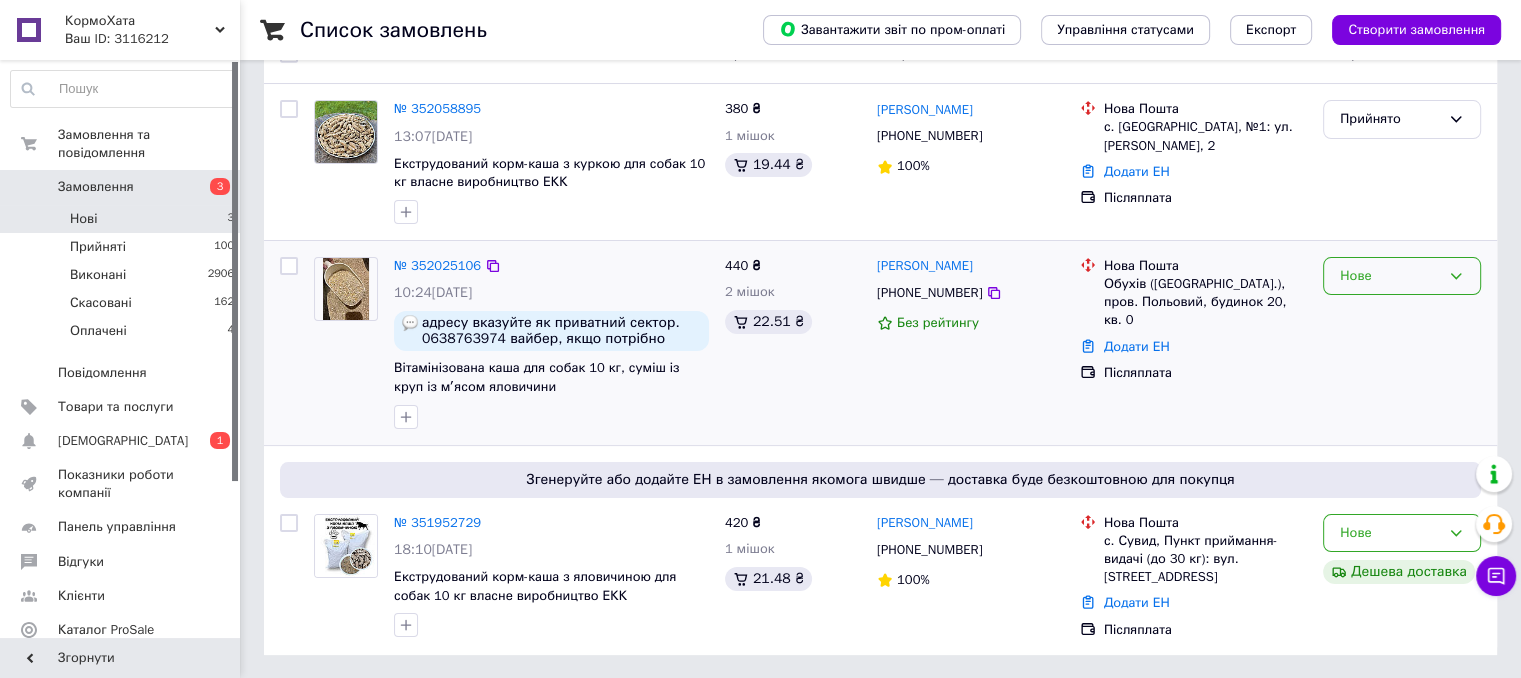 click on "Нове" at bounding box center [1390, 276] 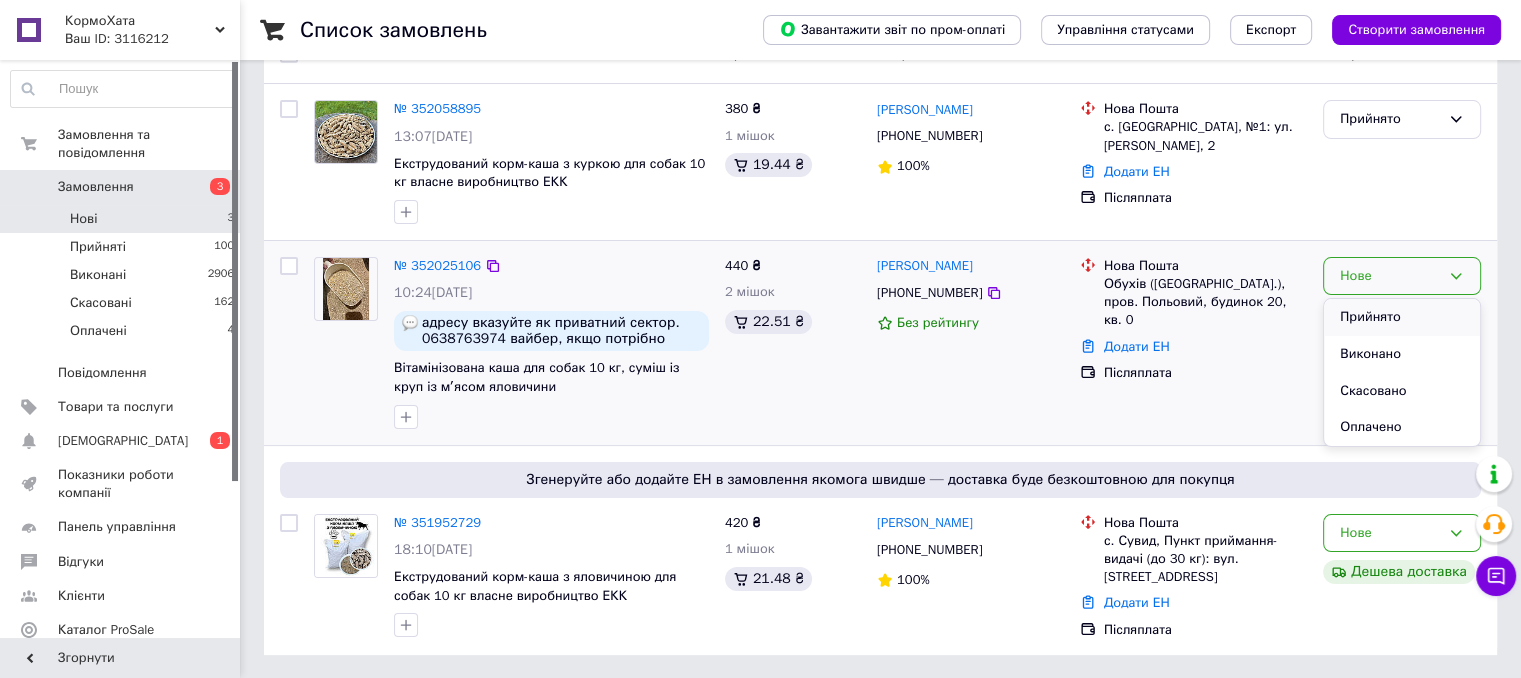 click on "Прийнято" at bounding box center (1402, 317) 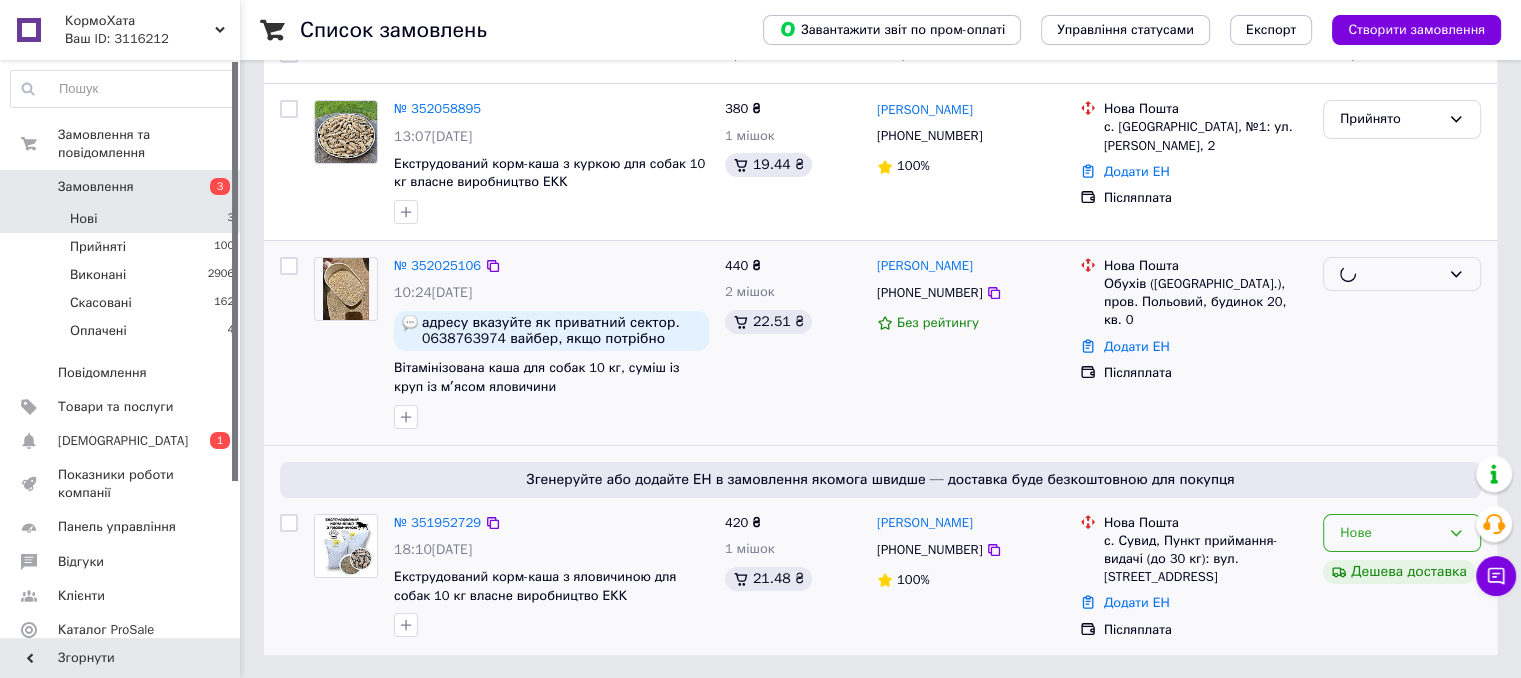 click on "Нове" at bounding box center [1390, 533] 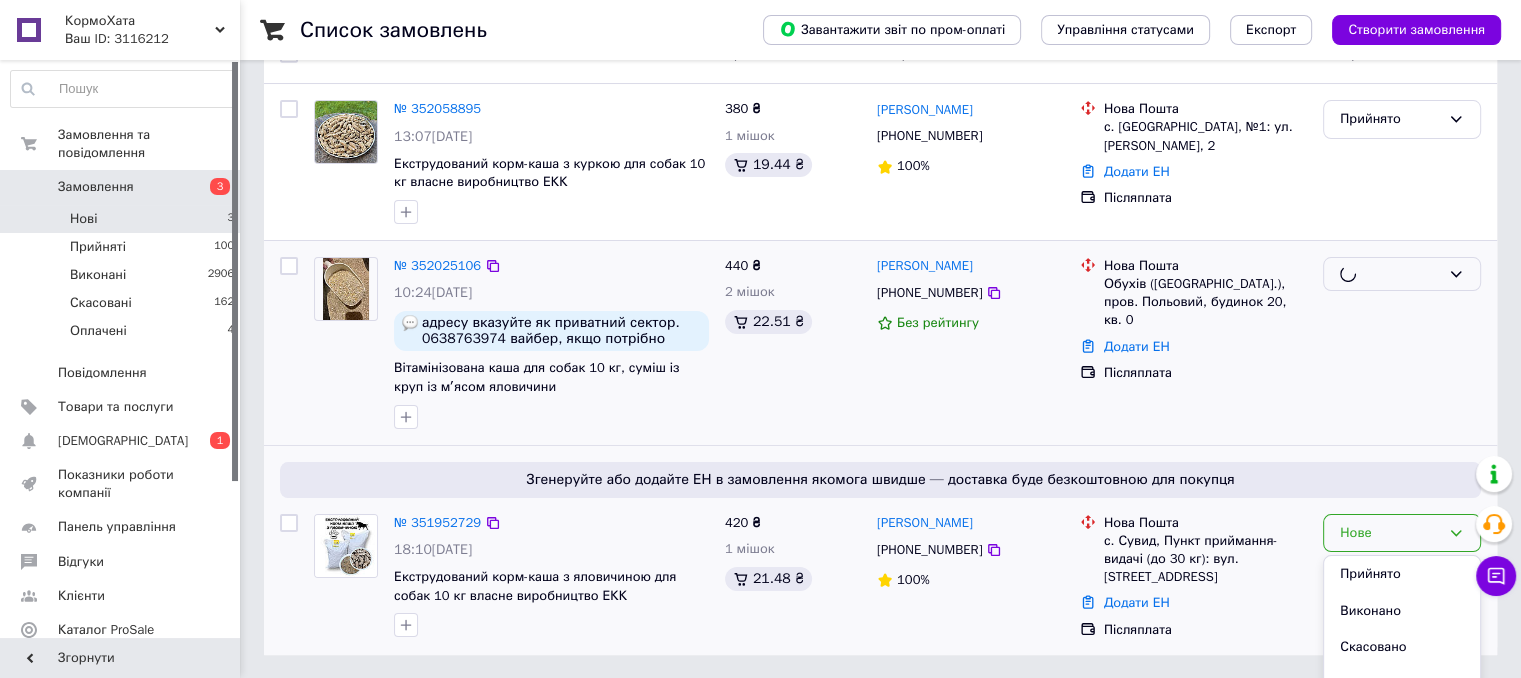 click on "Прийнято" at bounding box center [1402, 574] 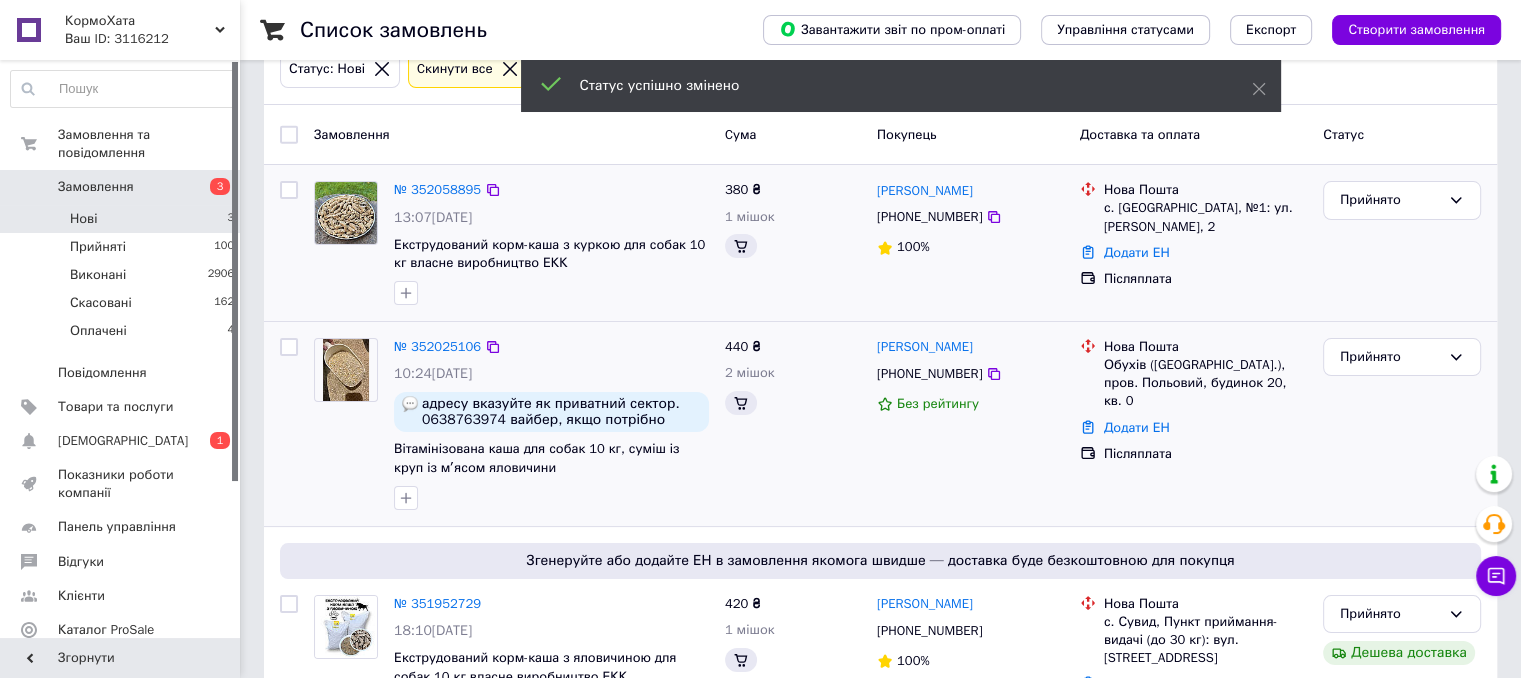scroll, scrollTop: 203, scrollLeft: 0, axis: vertical 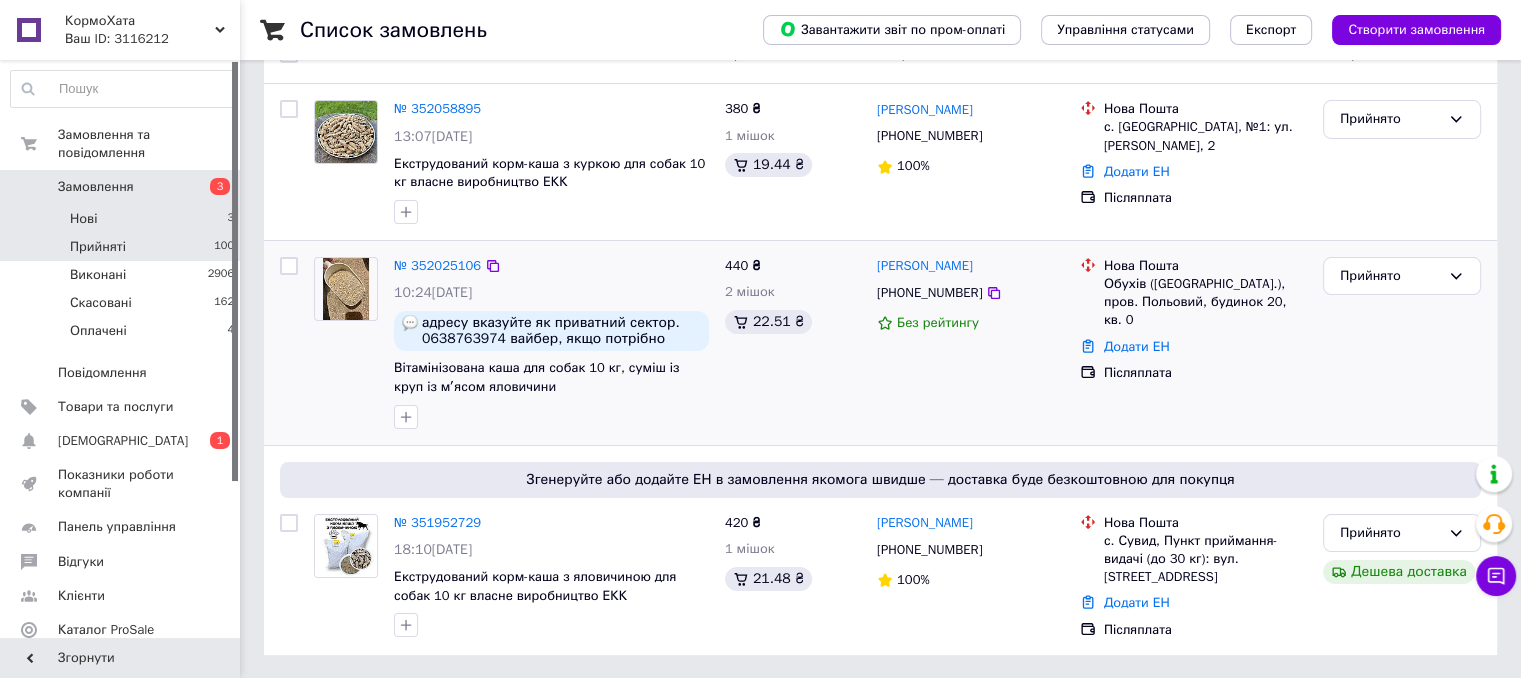 click on "100" at bounding box center [224, 247] 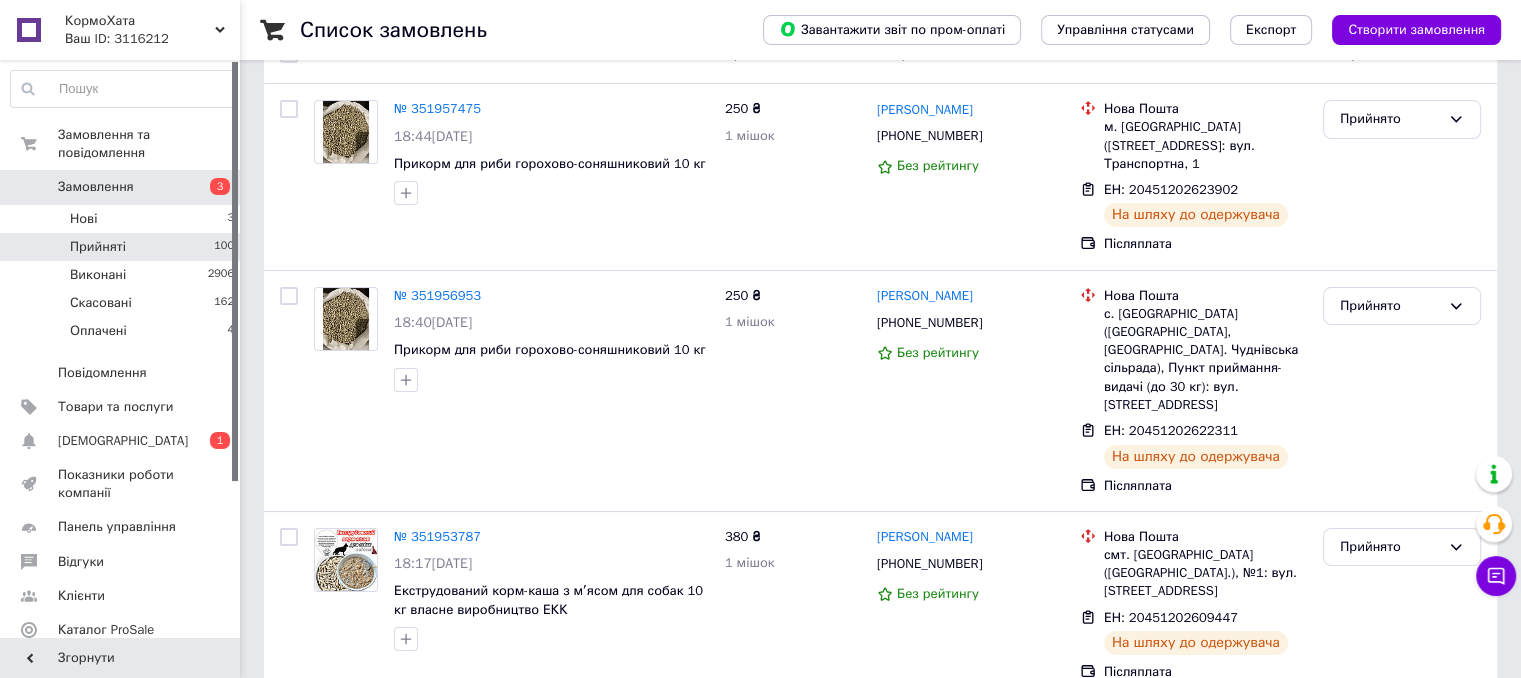 scroll, scrollTop: 0, scrollLeft: 0, axis: both 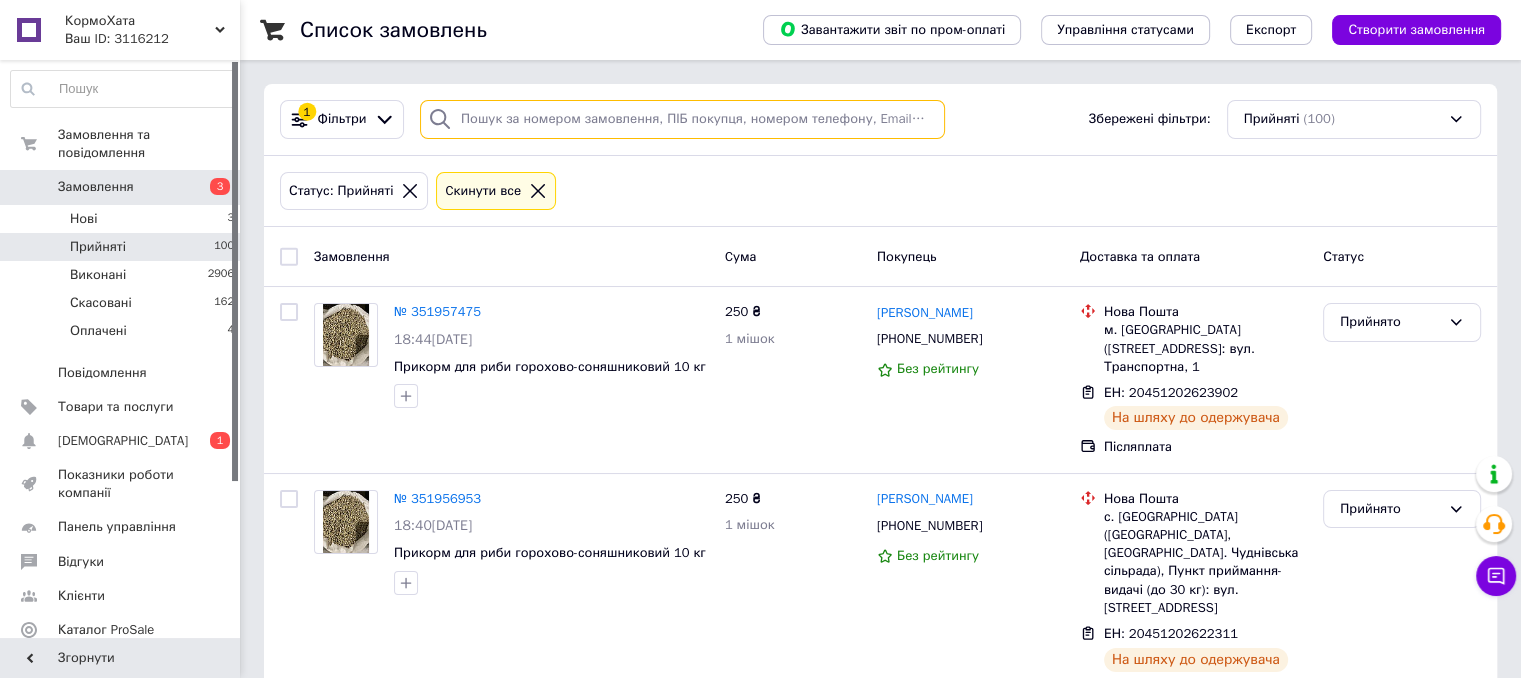 click at bounding box center (682, 119) 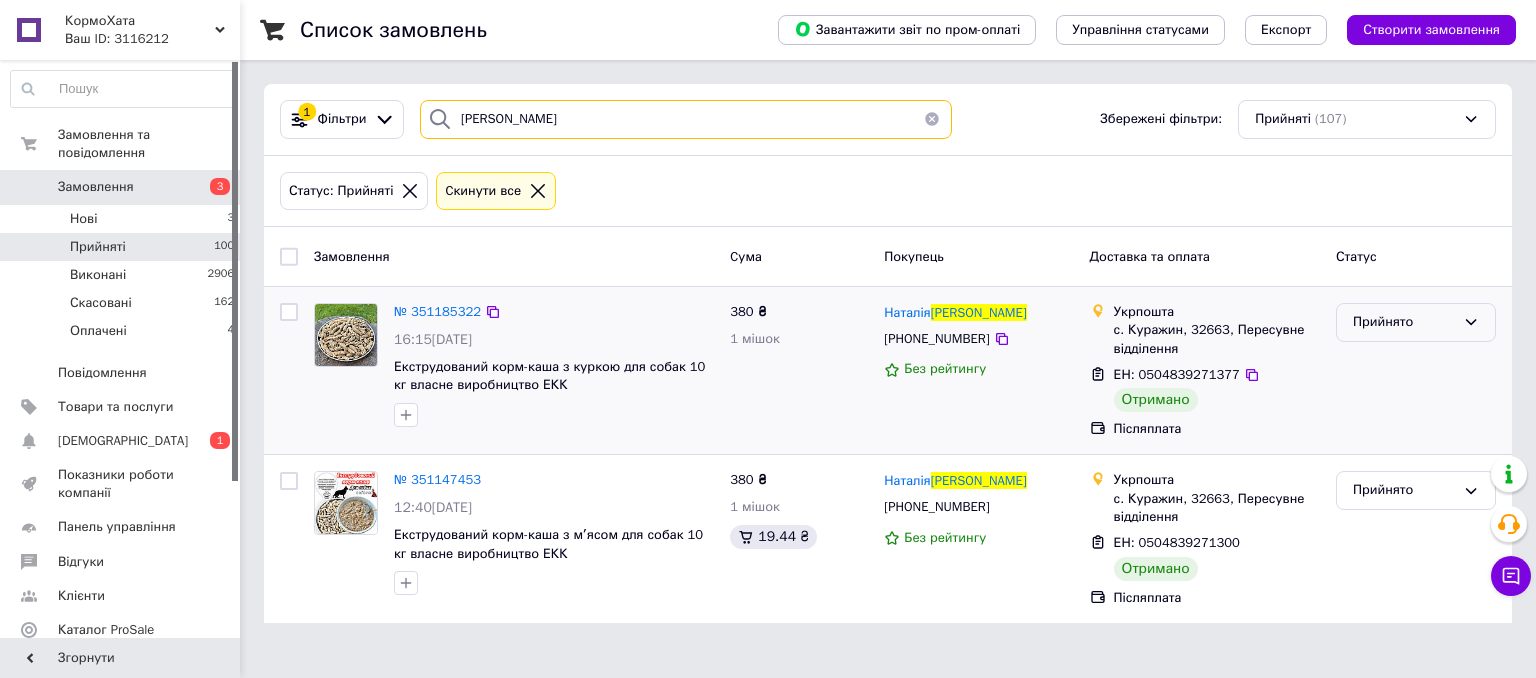 type on "звєрєва" 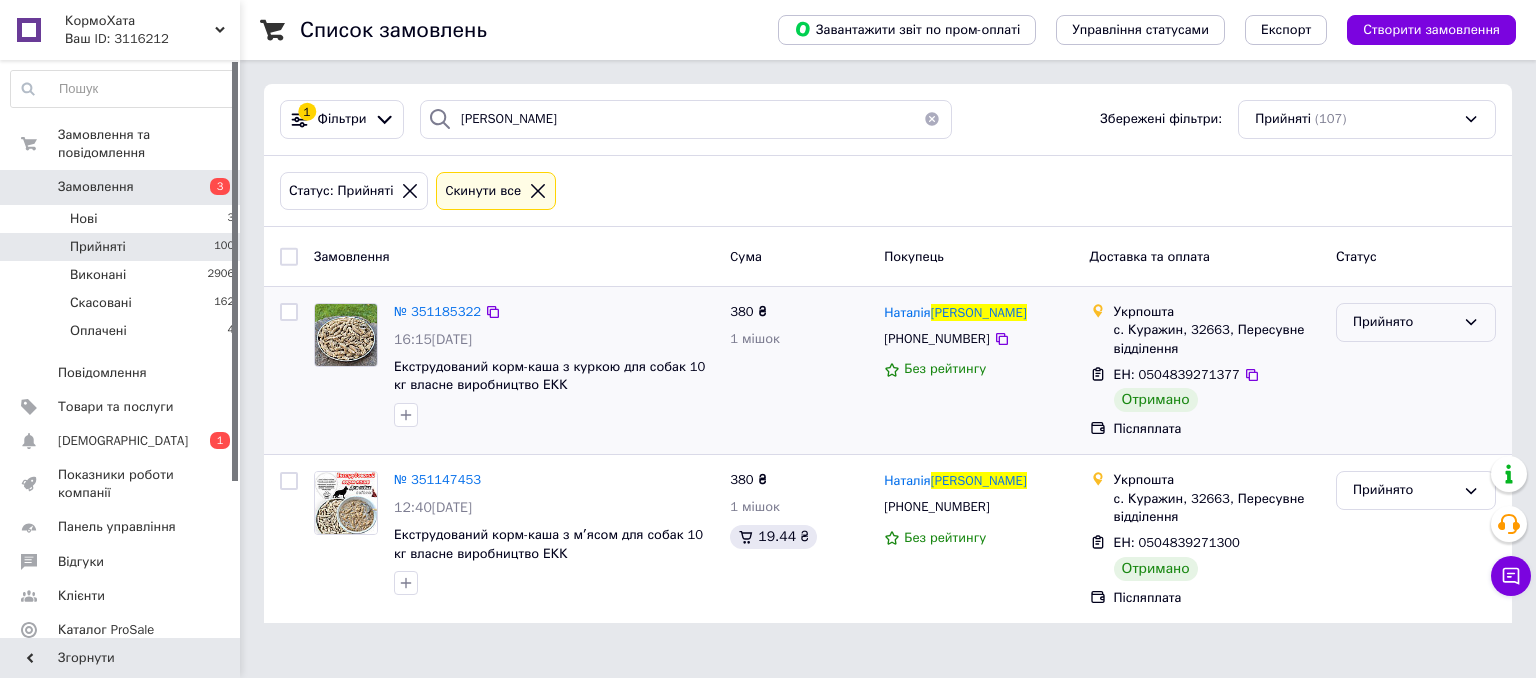 click on "Прийнято" at bounding box center [1404, 322] 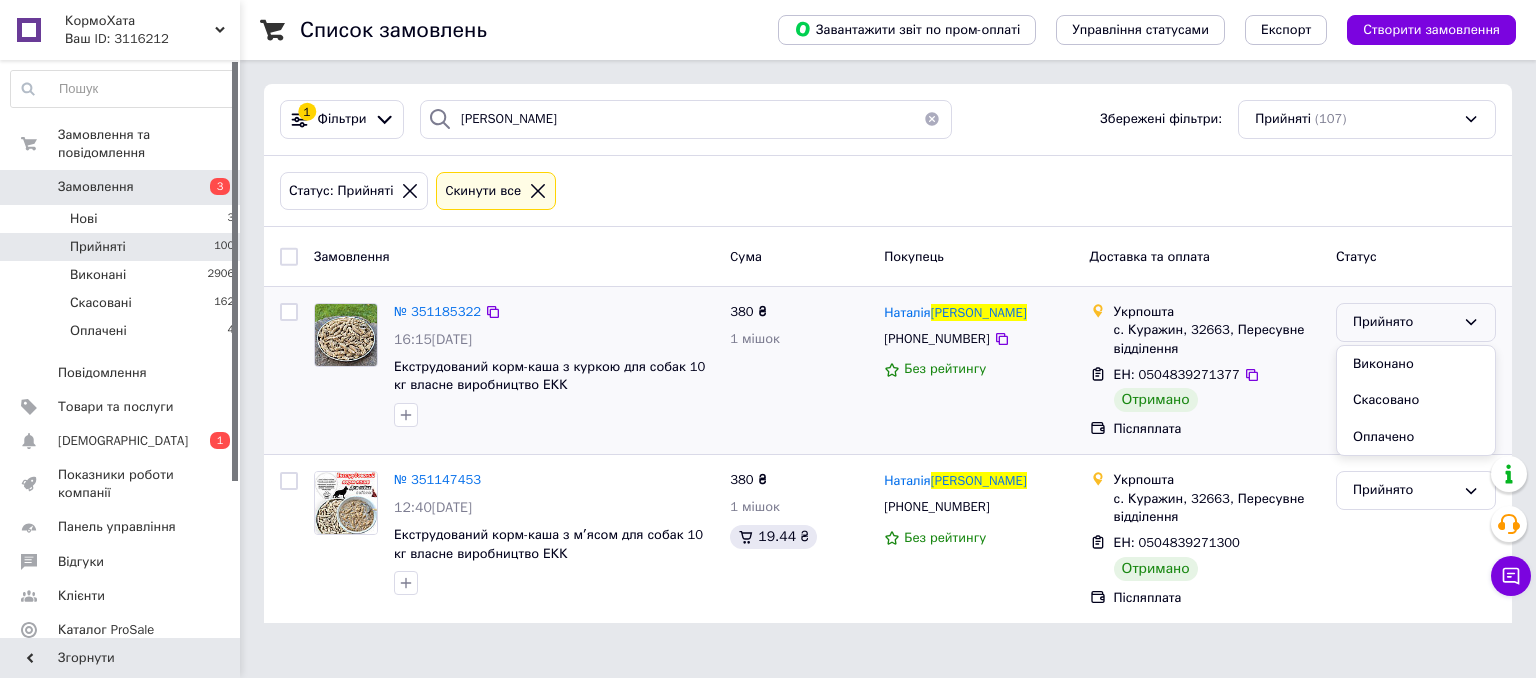 click on "Виконано" at bounding box center (1416, 364) 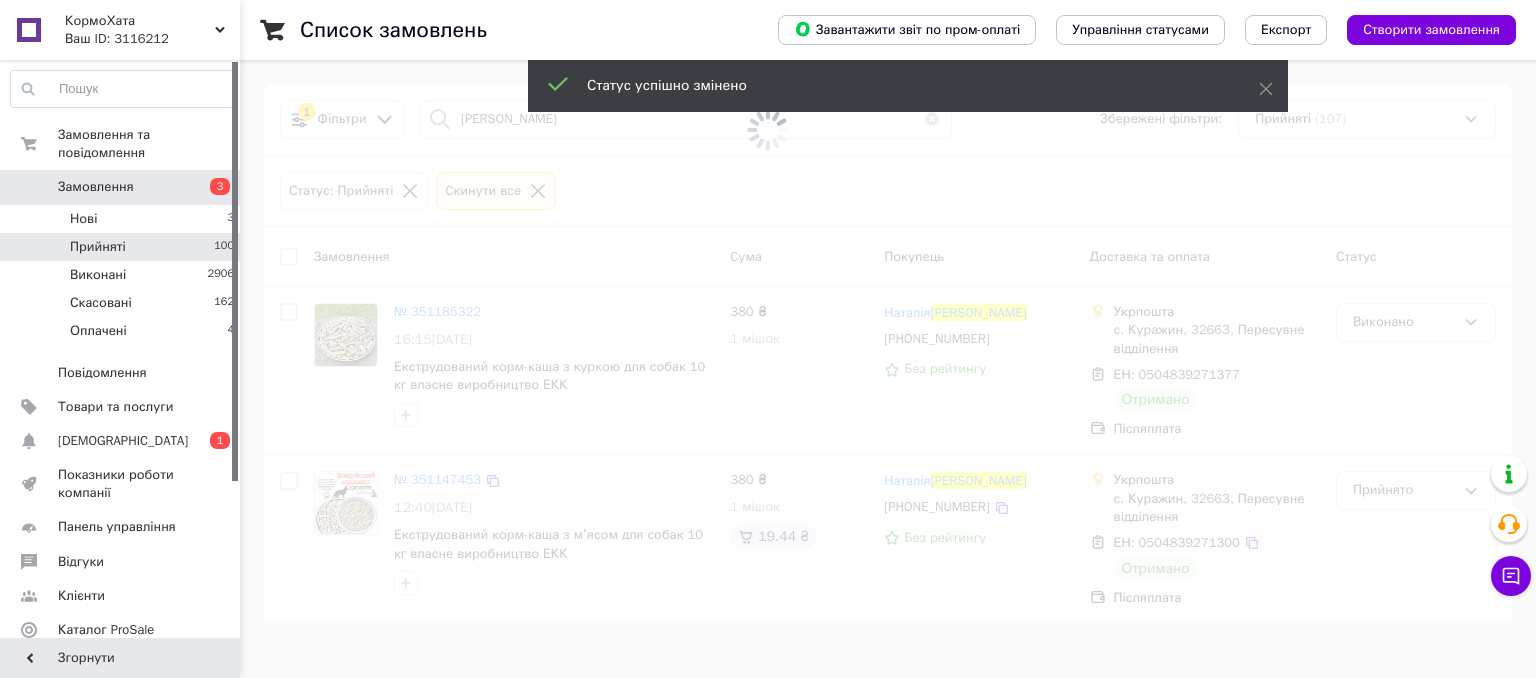 click at bounding box center [768, 339] 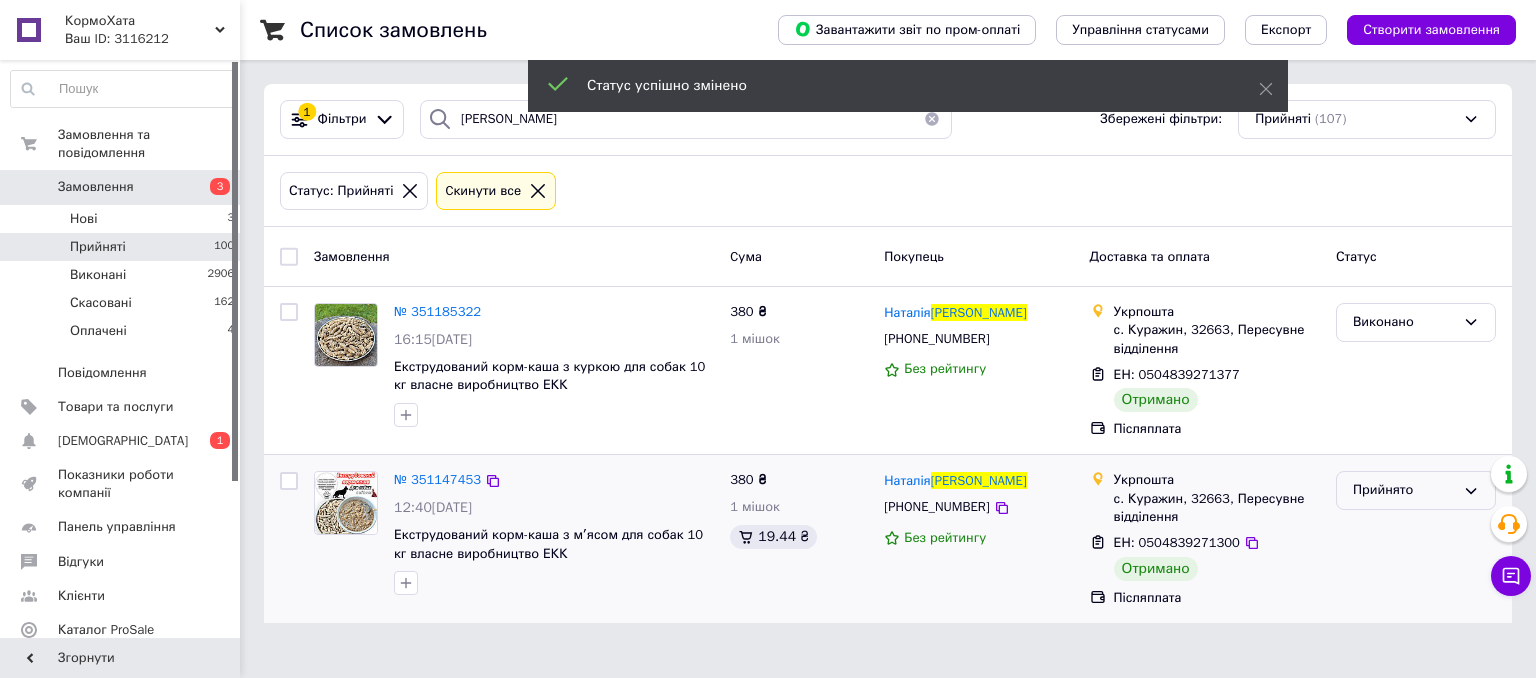 click on "Прийнято" at bounding box center (1404, 490) 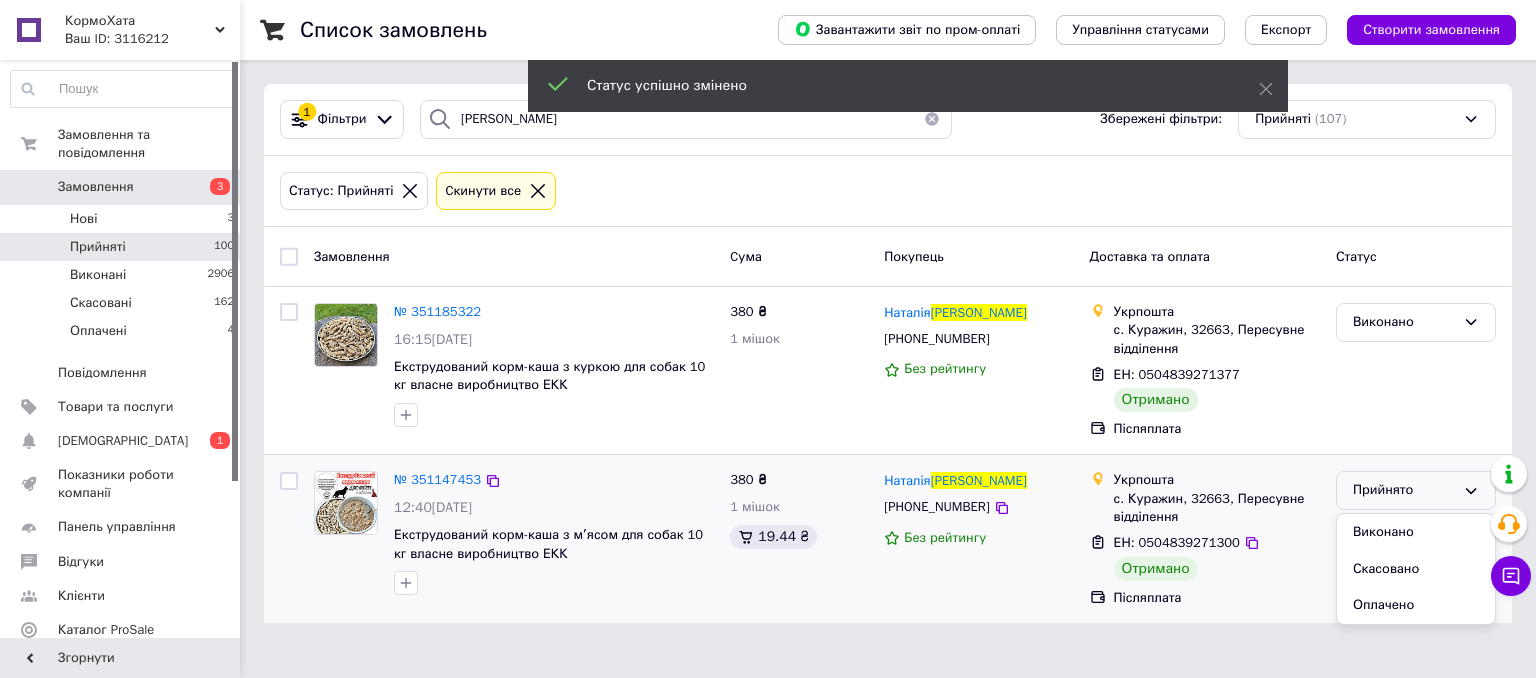 click on "Виконано" at bounding box center (1416, 532) 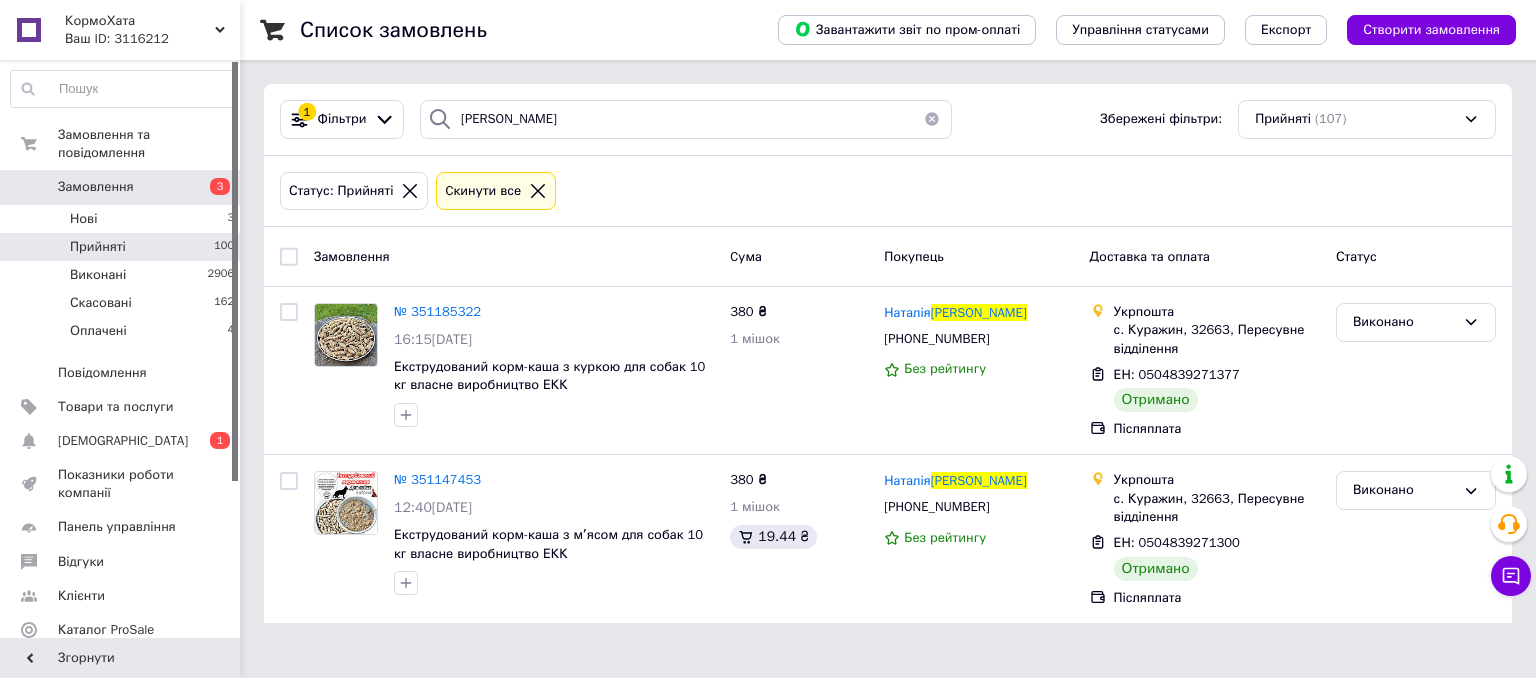 click at bounding box center [932, 119] 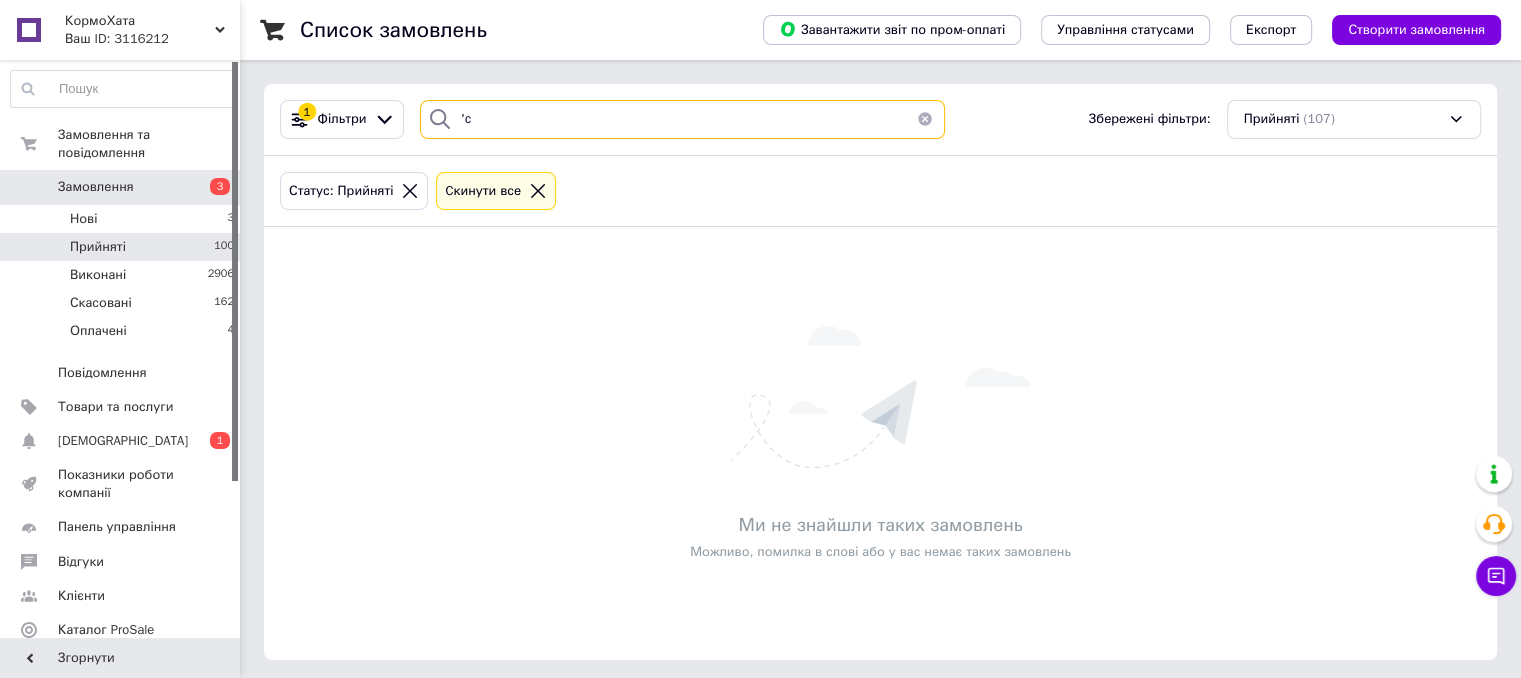 type on "'" 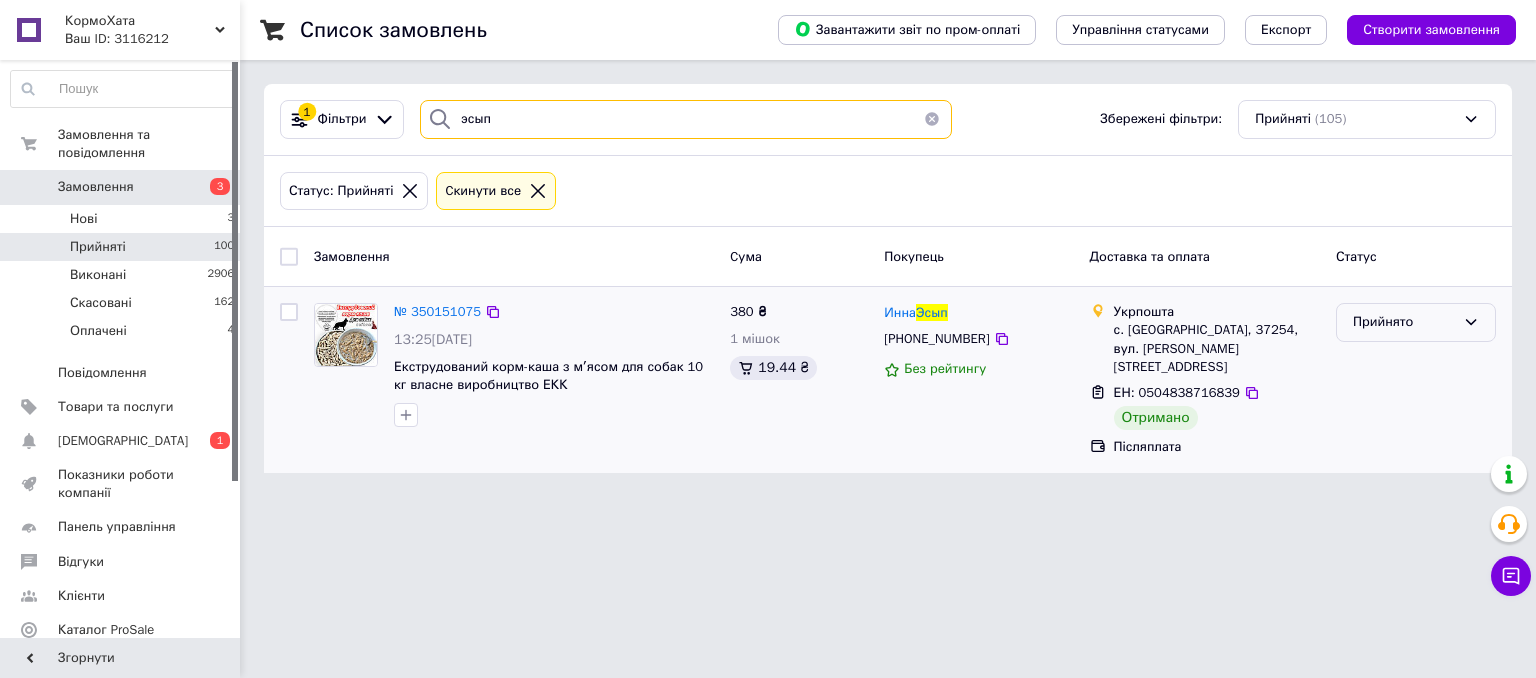 type on "эсып" 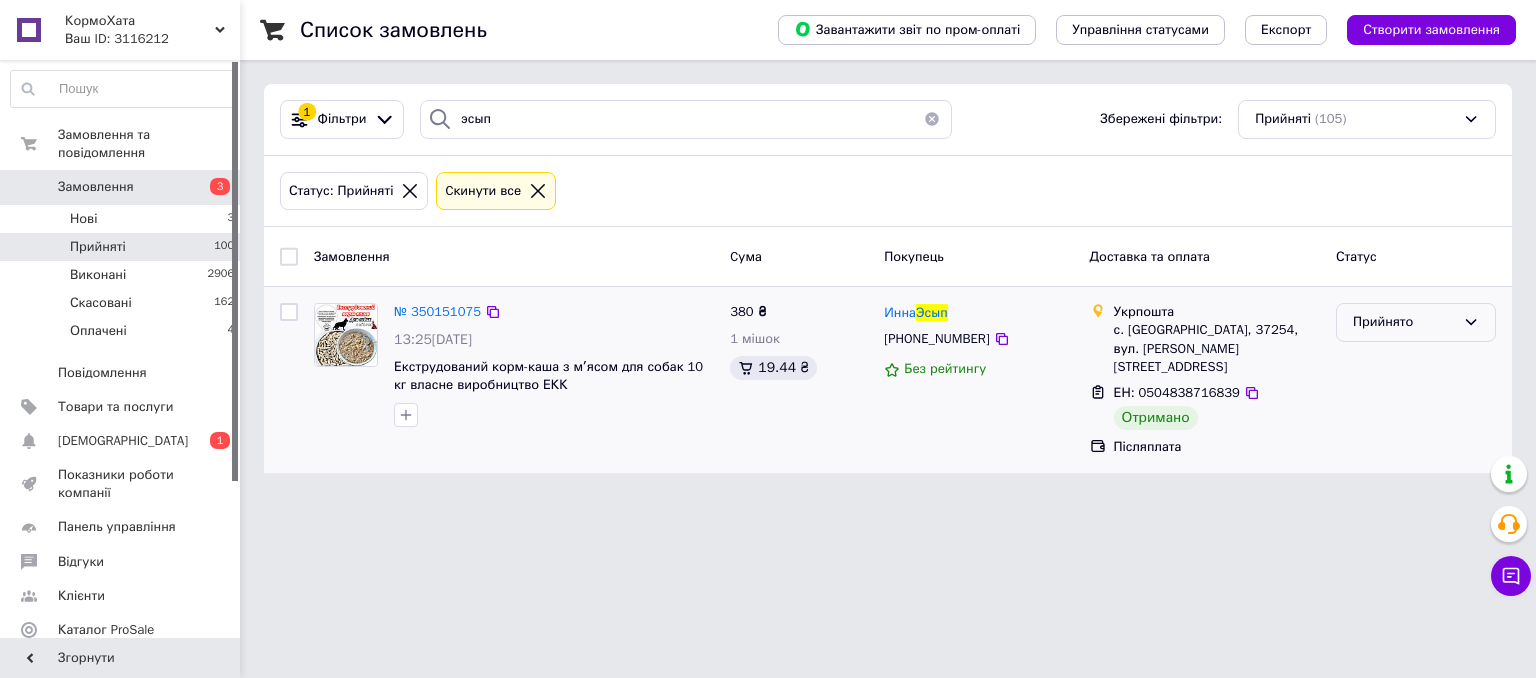 click on "Прийнято" at bounding box center (1404, 322) 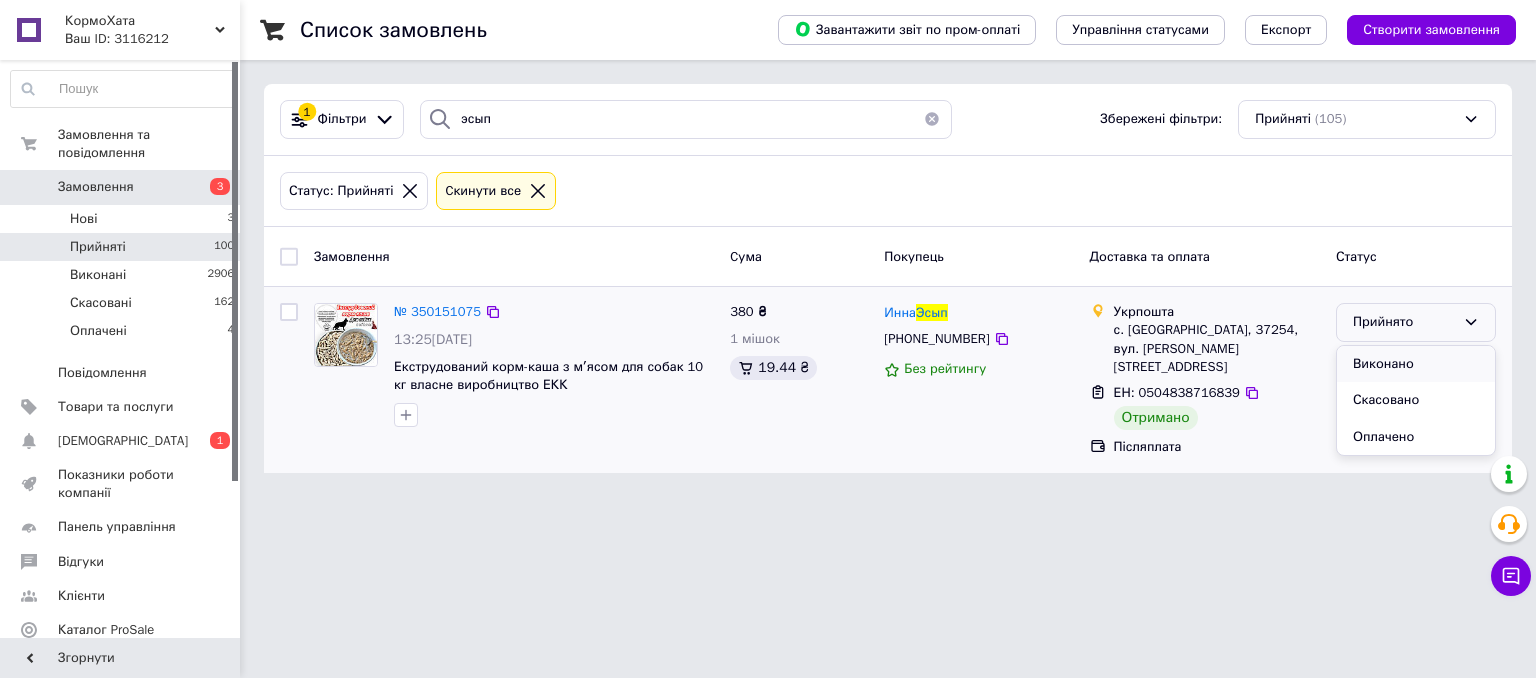click on "Виконано" at bounding box center [1416, 364] 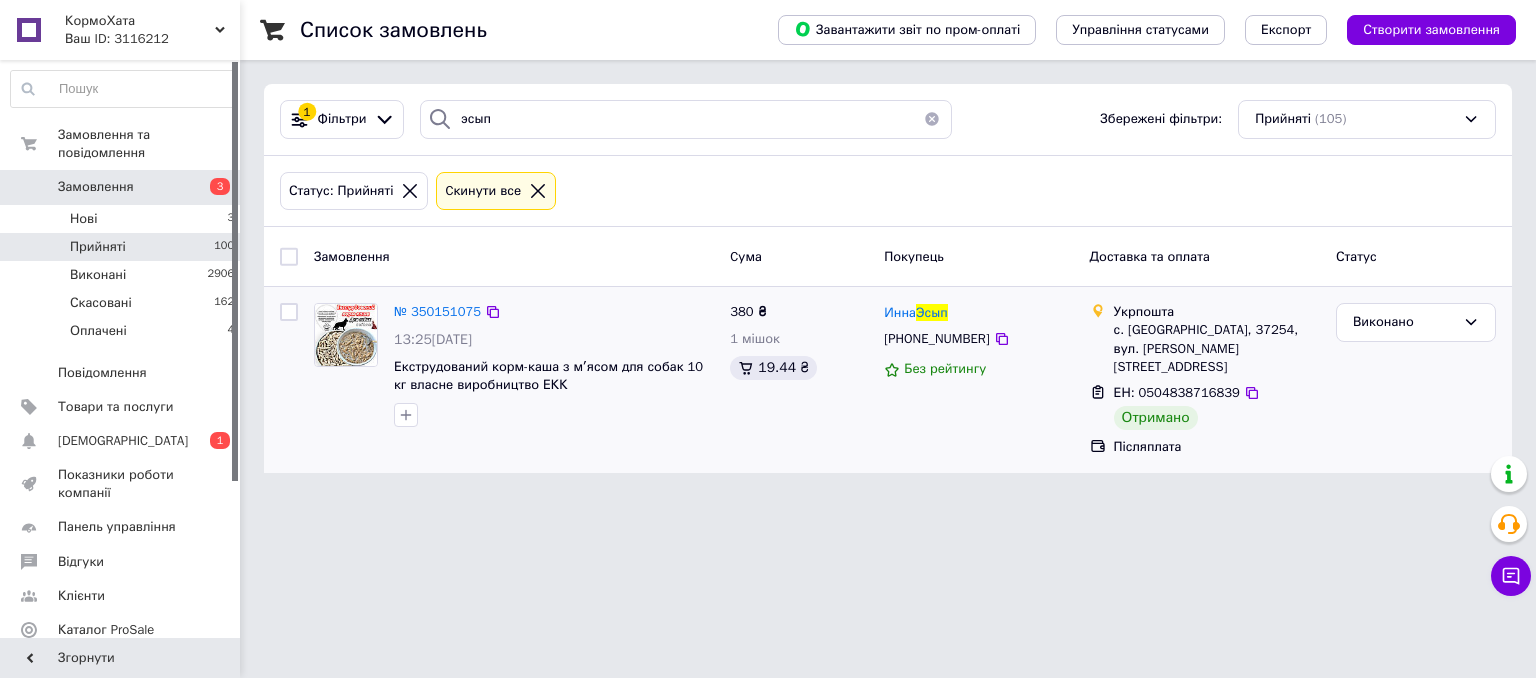 click at bounding box center (932, 119) 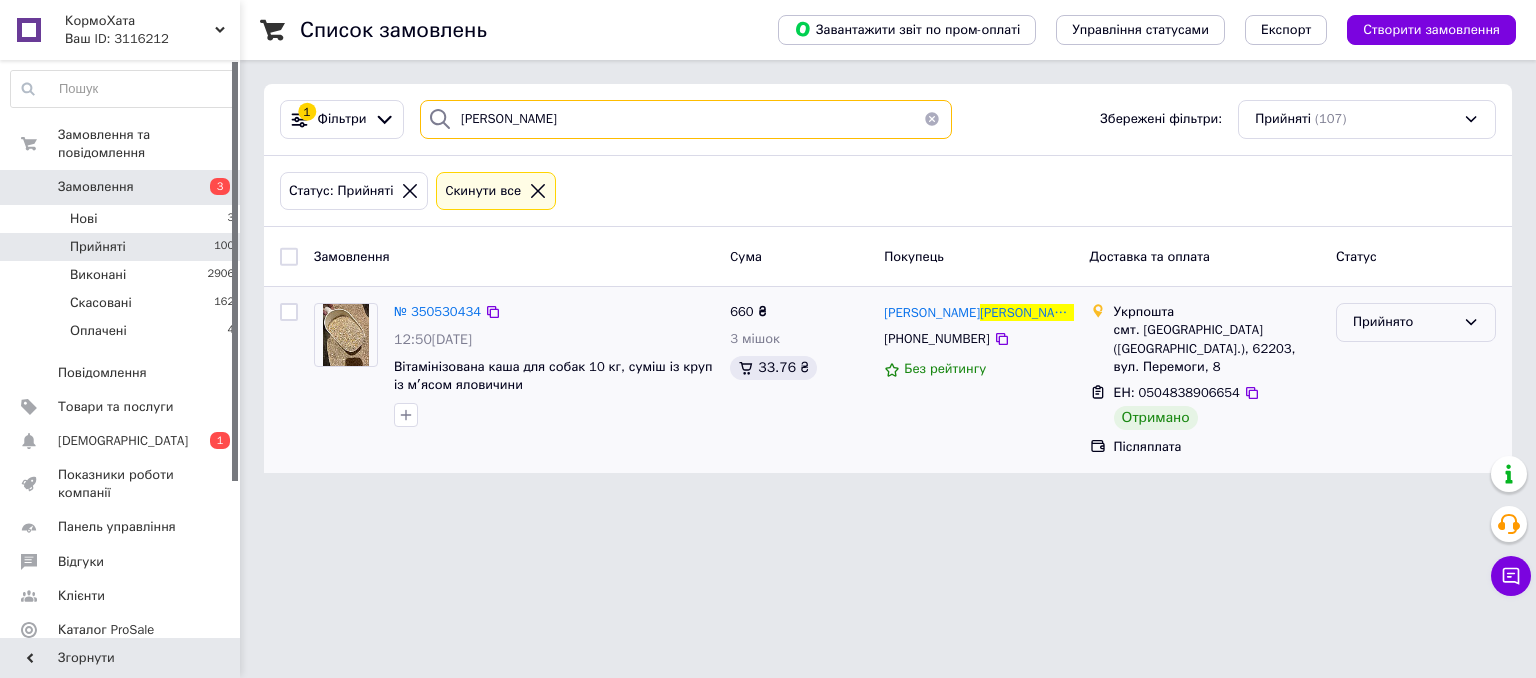 type on "бубнова" 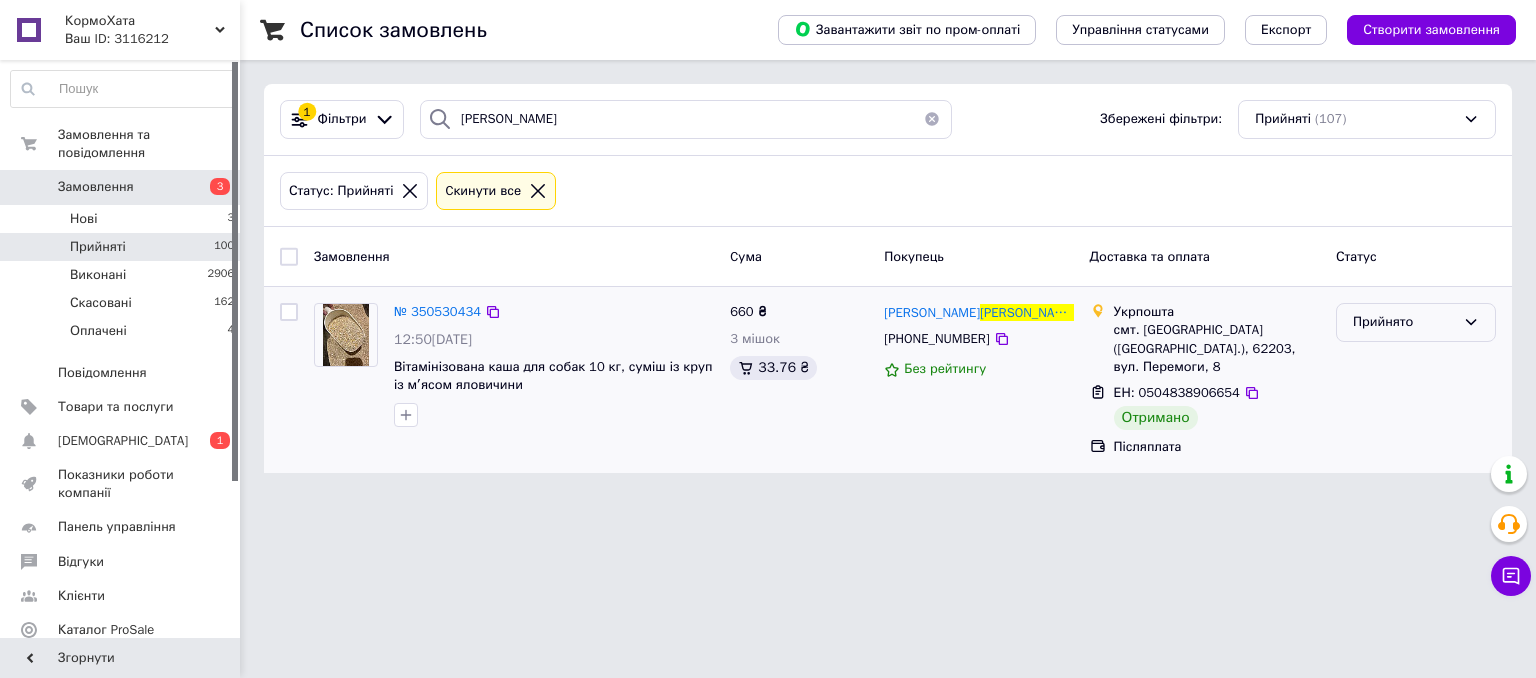 click on "Прийнято" at bounding box center (1404, 322) 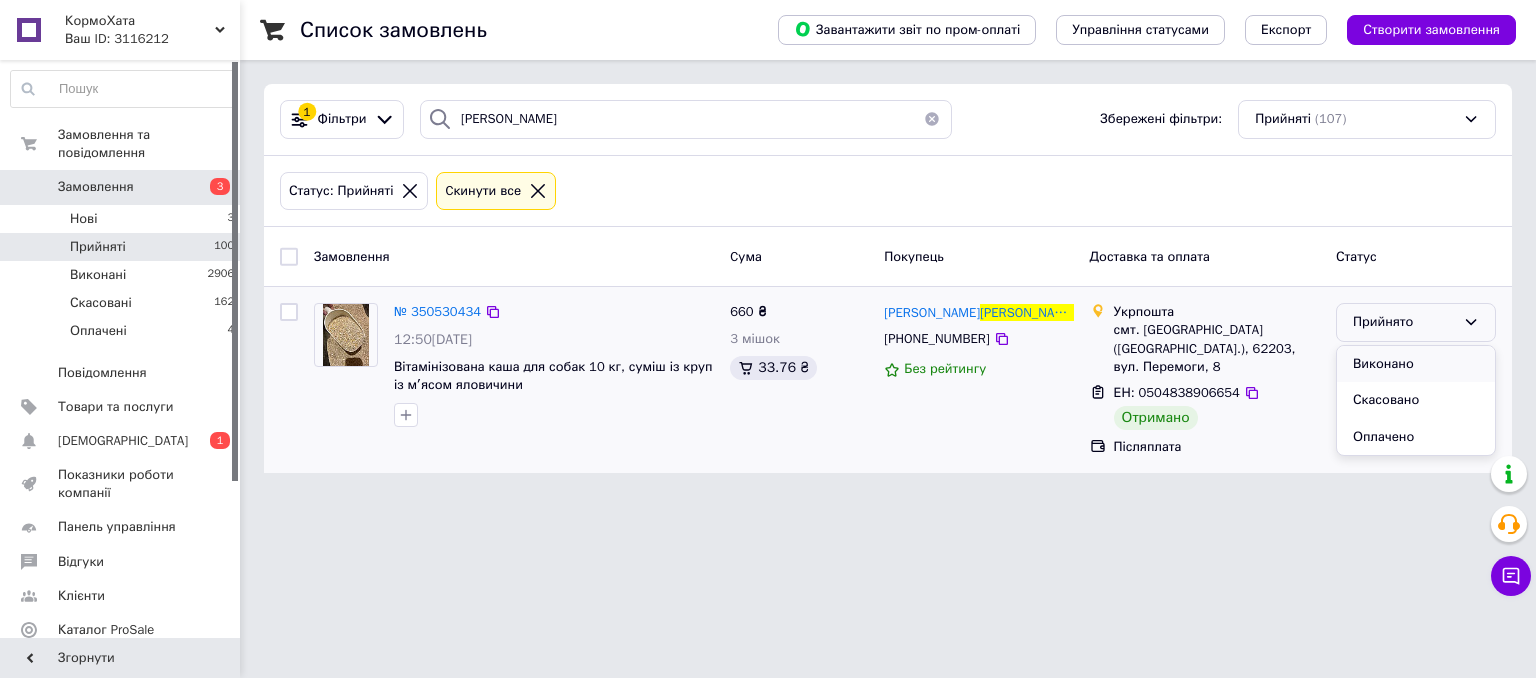 click on "Виконано" at bounding box center [1416, 364] 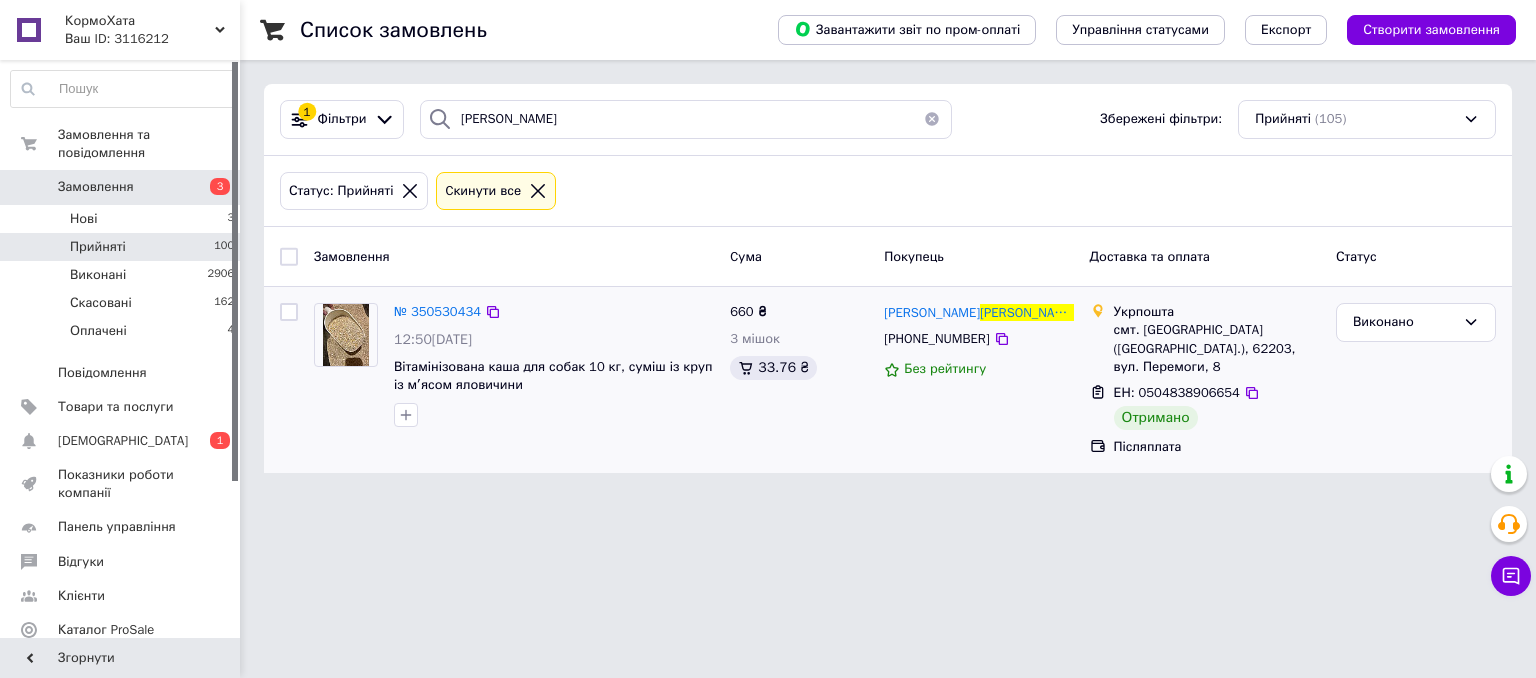 click at bounding box center (932, 119) 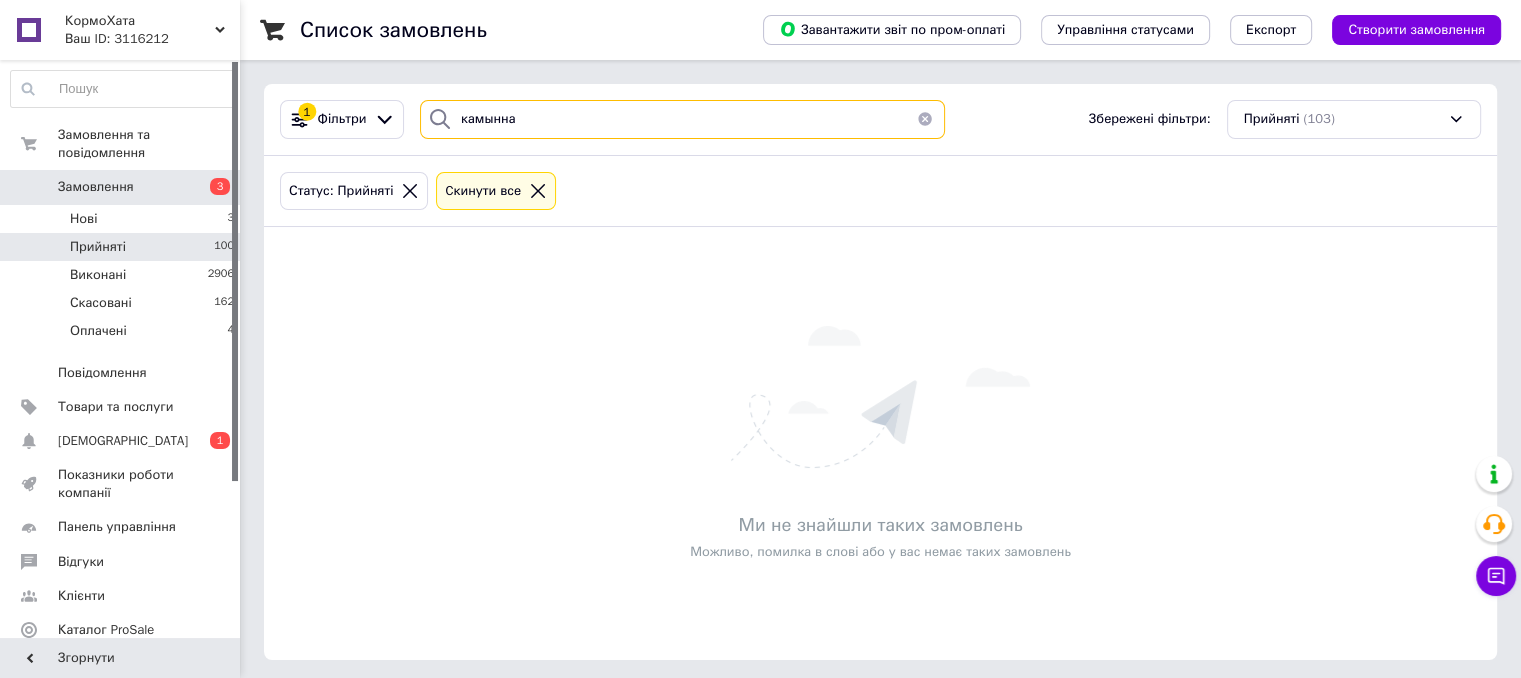 click on "камынна" at bounding box center (682, 119) 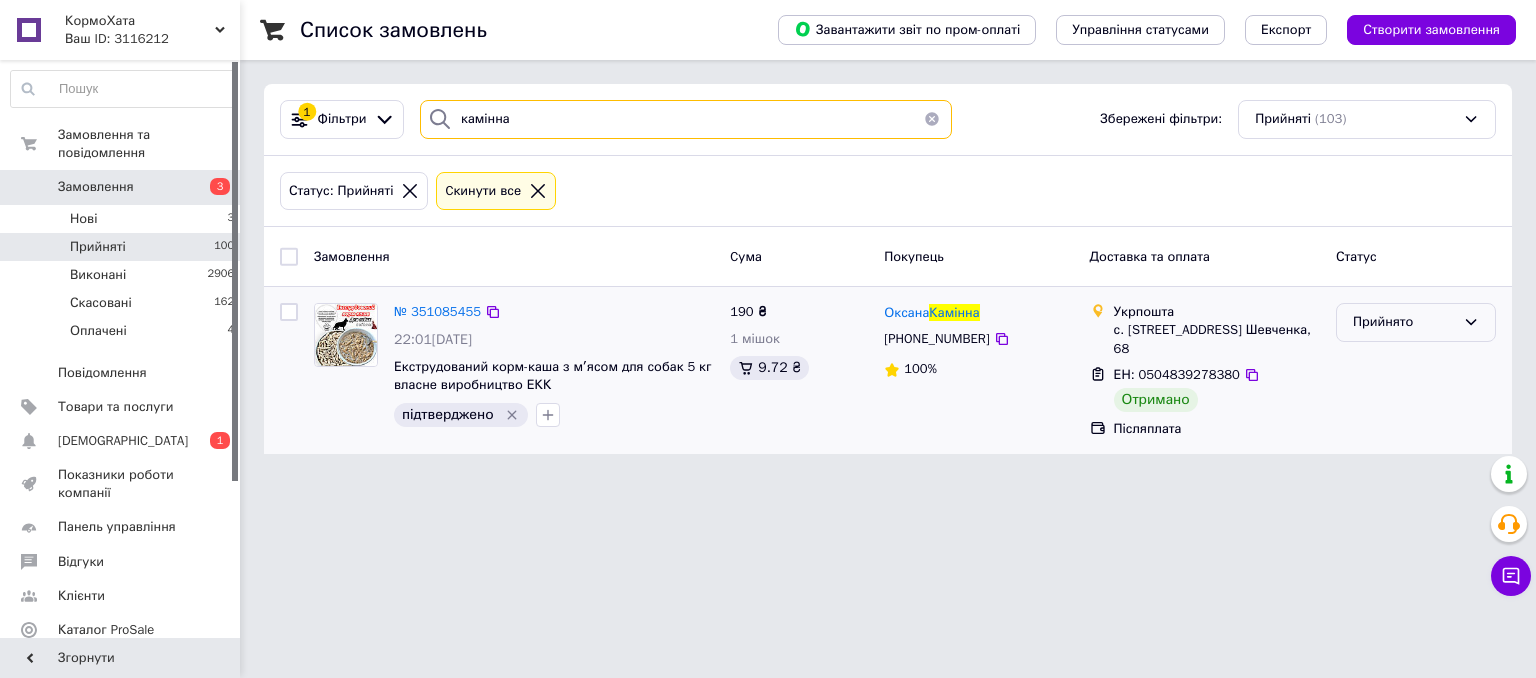type on "камінна" 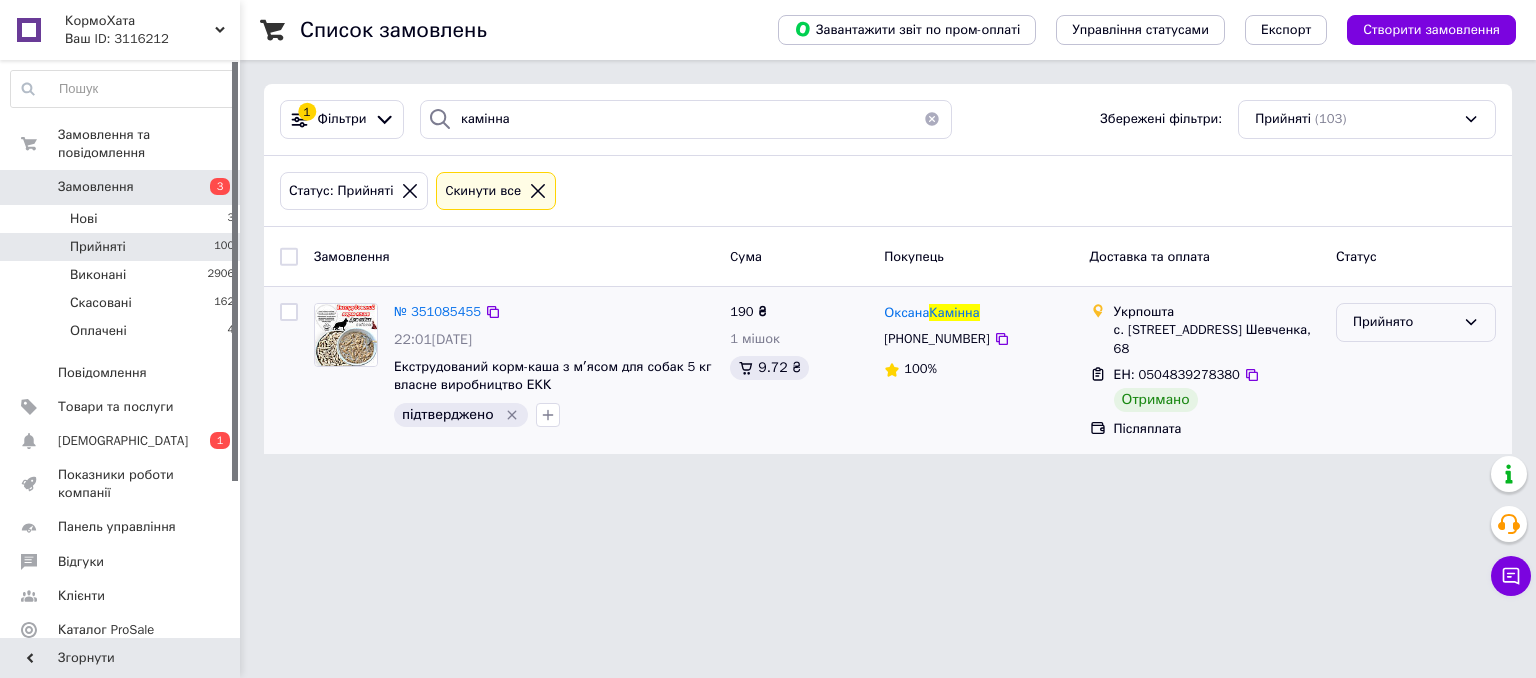 click on "Прийнято" at bounding box center [1404, 322] 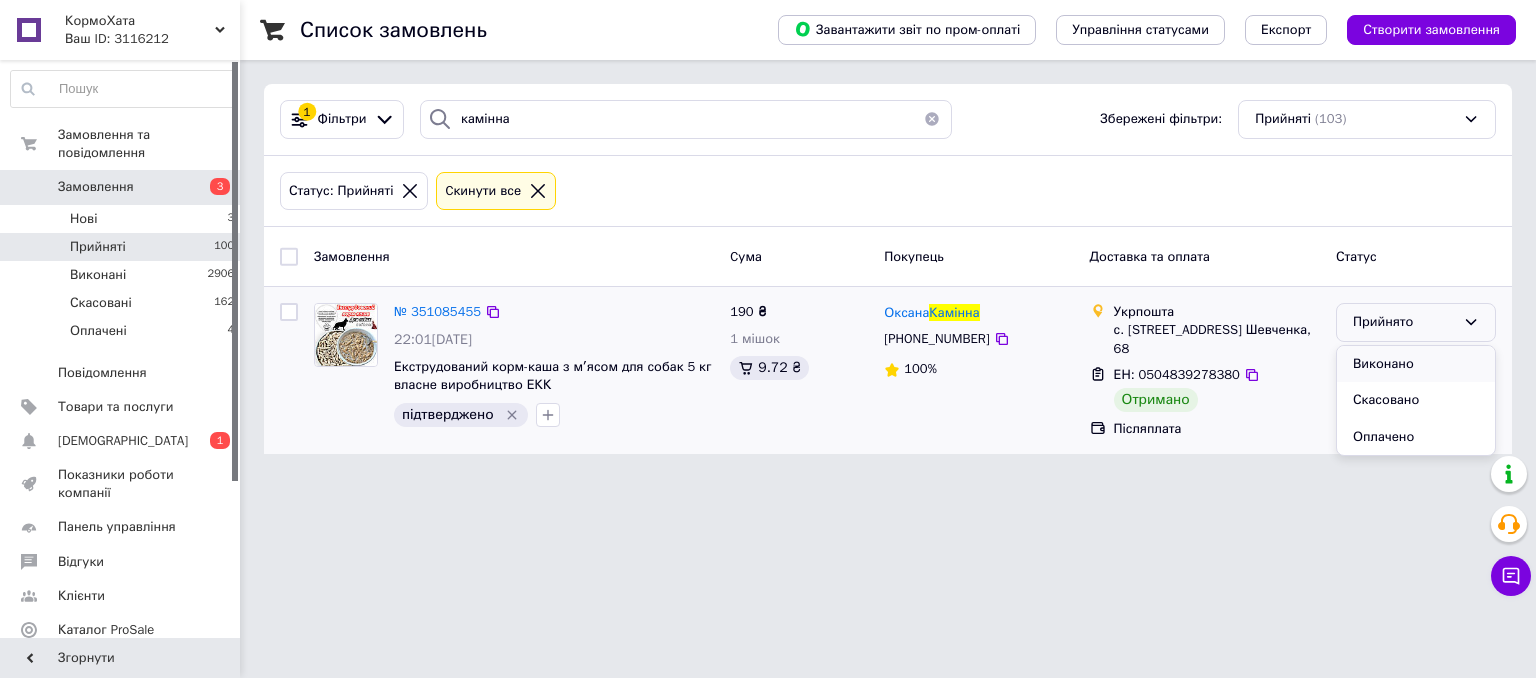 click on "Виконано" at bounding box center (1416, 364) 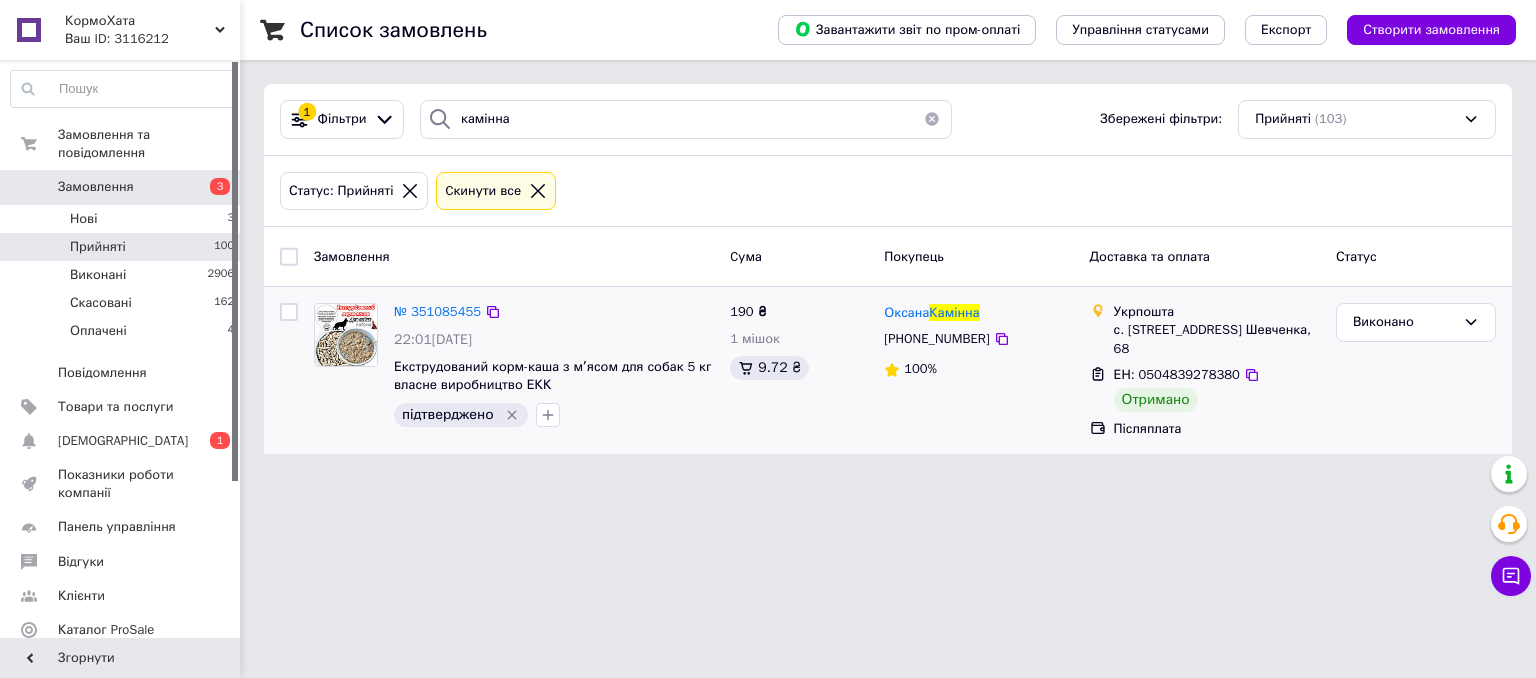 click at bounding box center [932, 119] 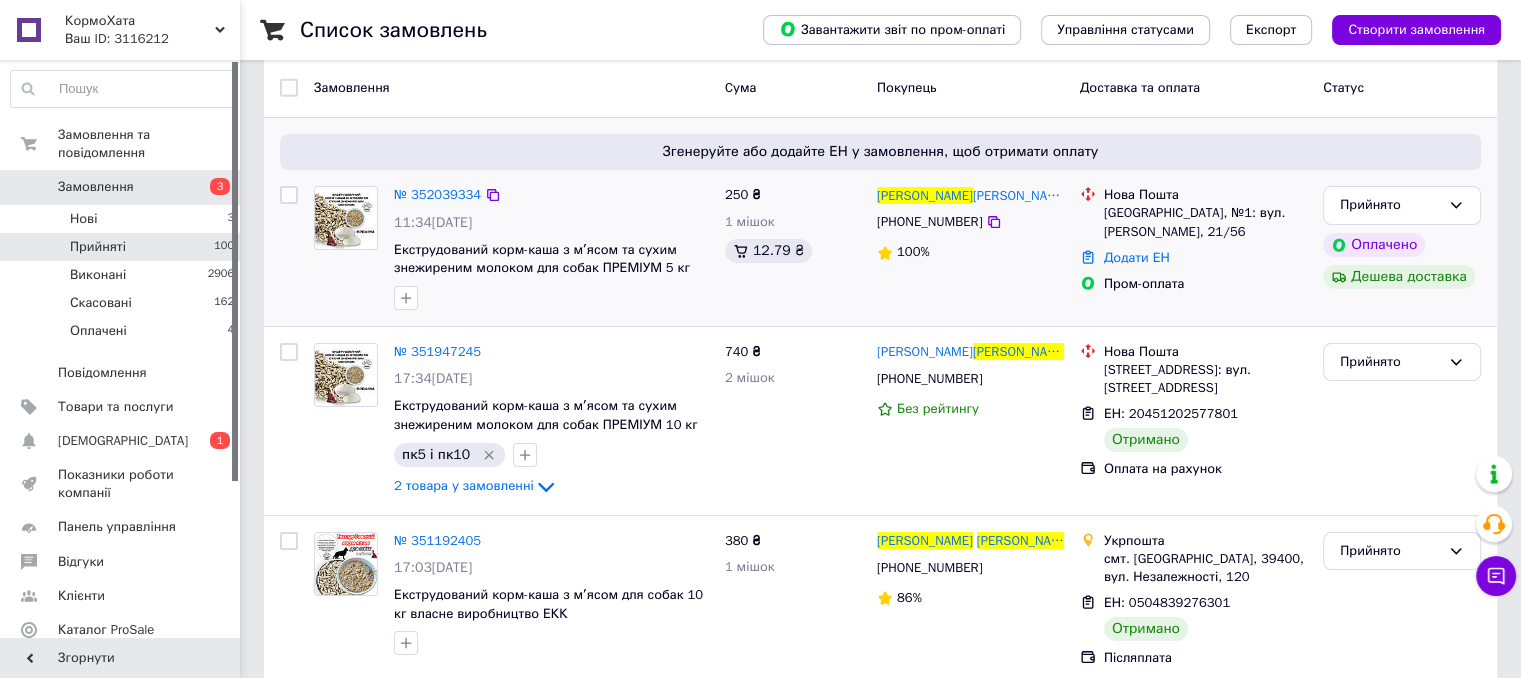 scroll, scrollTop: 196, scrollLeft: 0, axis: vertical 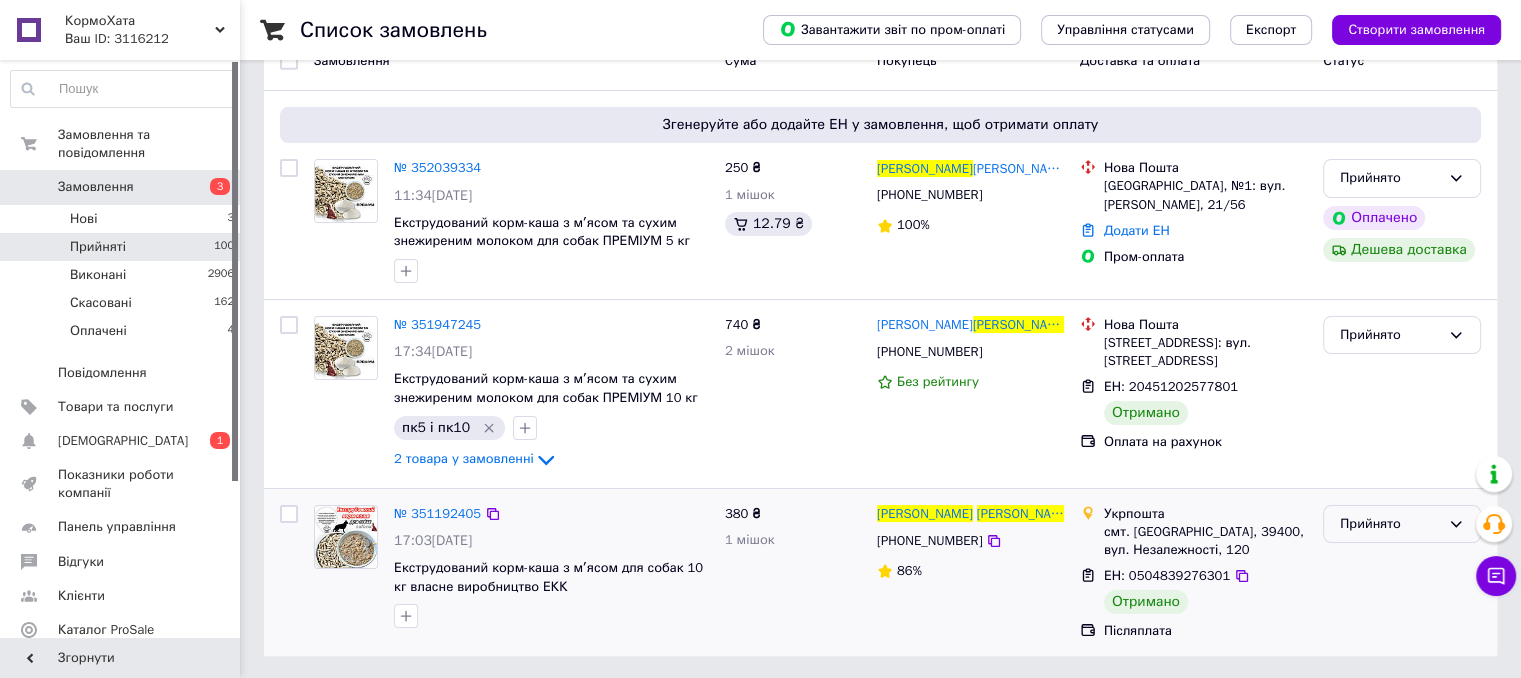 type on "анна василівна" 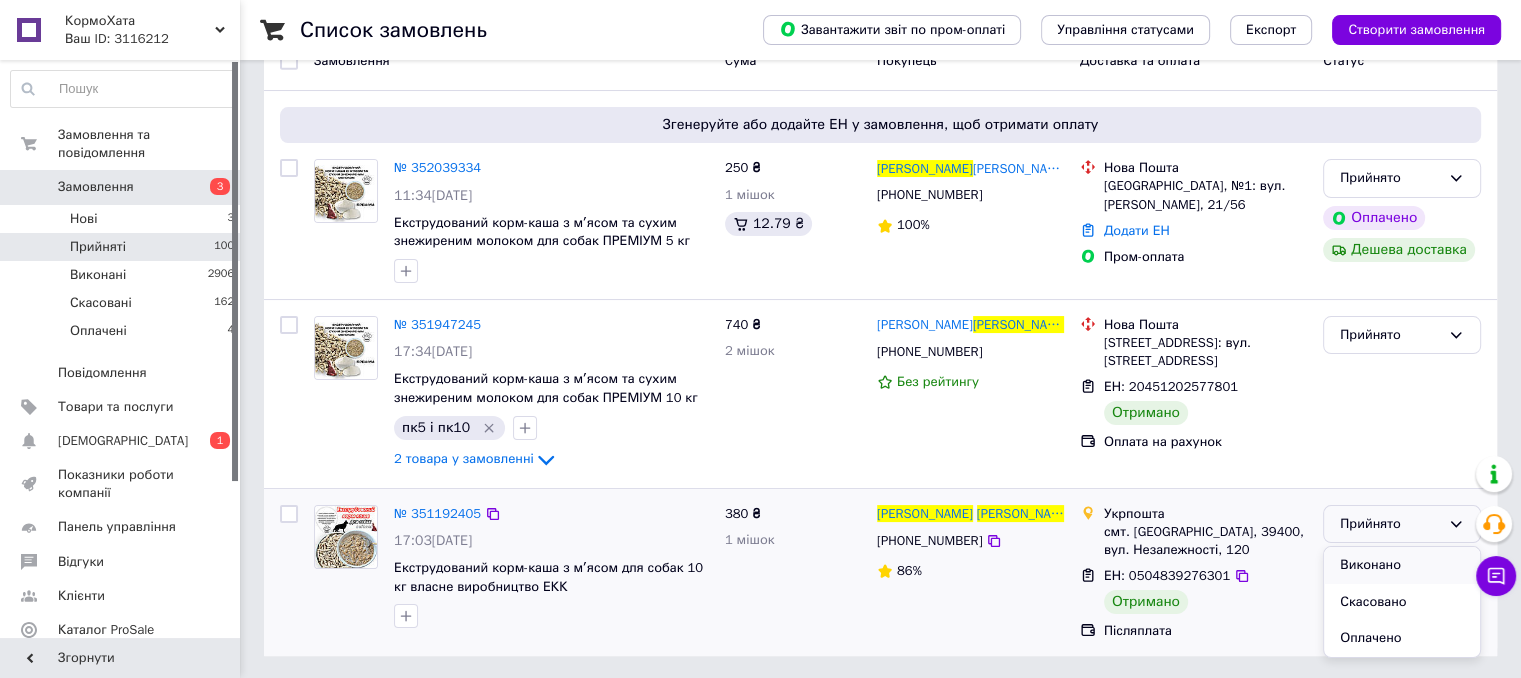 click on "Виконано" at bounding box center (1402, 565) 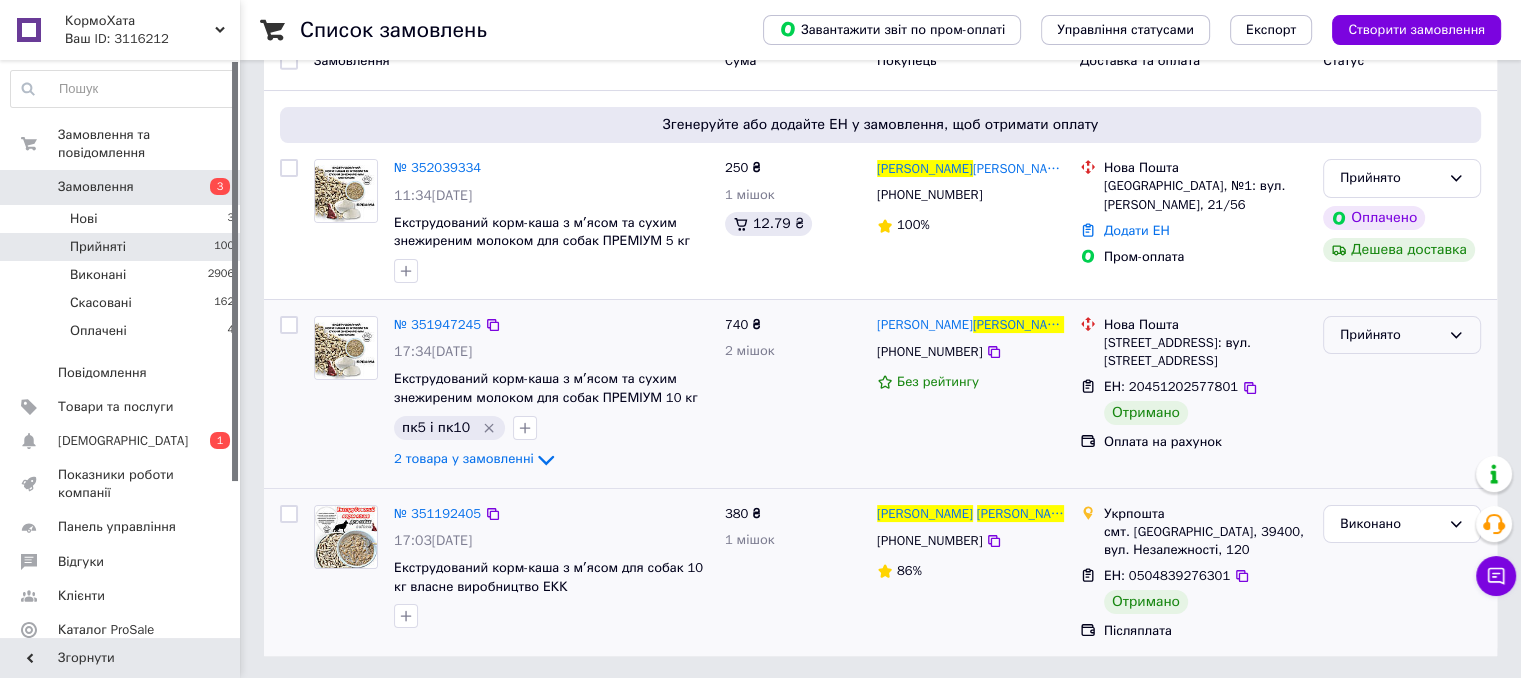 click on "Прийнято" at bounding box center [1390, 335] 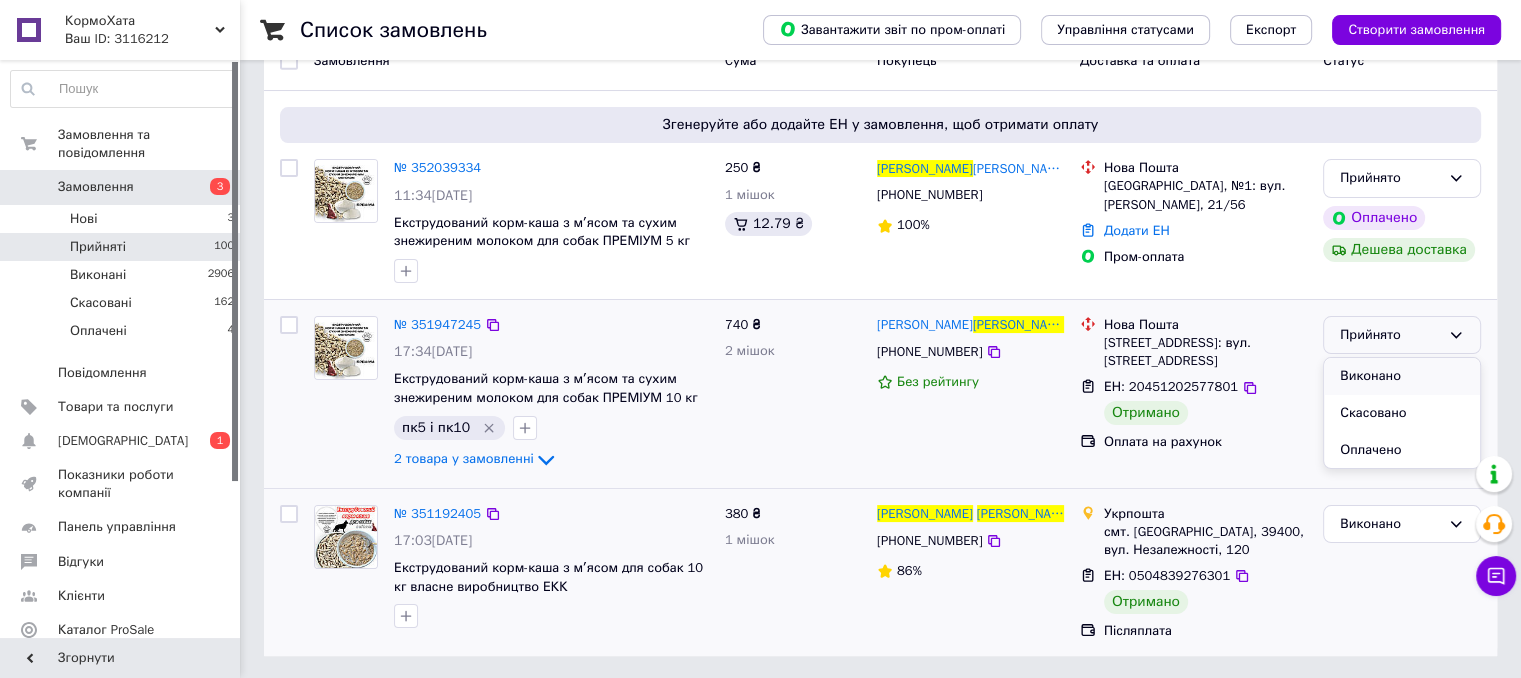 click on "Виконано" at bounding box center (1402, 376) 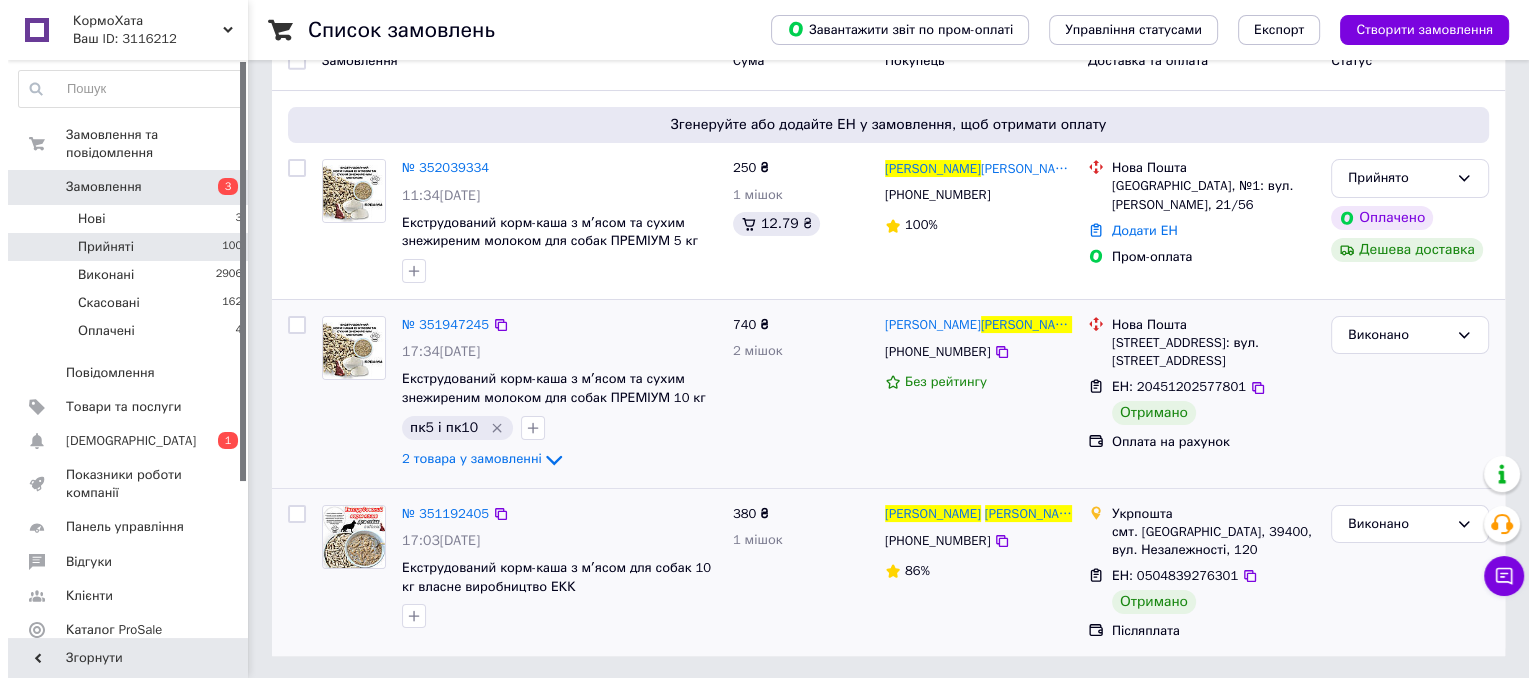 scroll, scrollTop: 0, scrollLeft: 0, axis: both 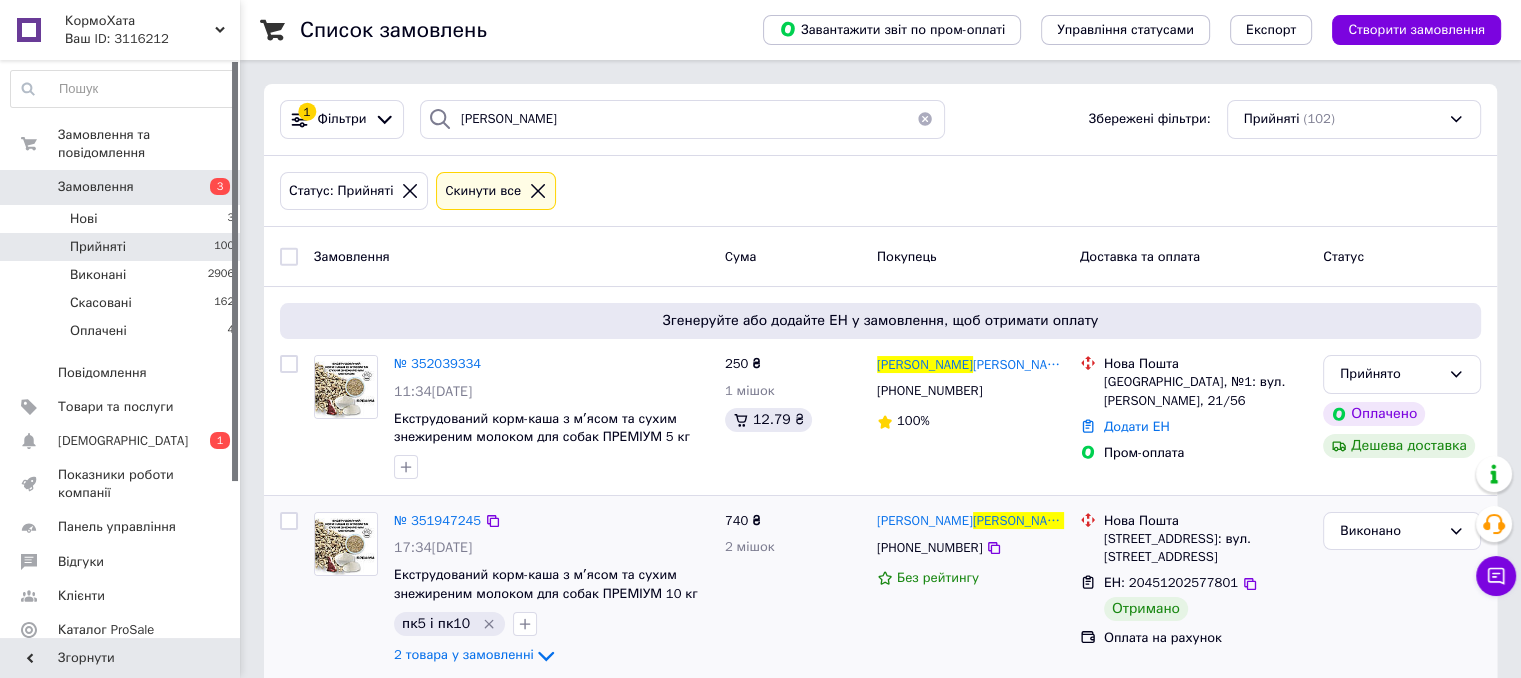 click at bounding box center [925, 119] 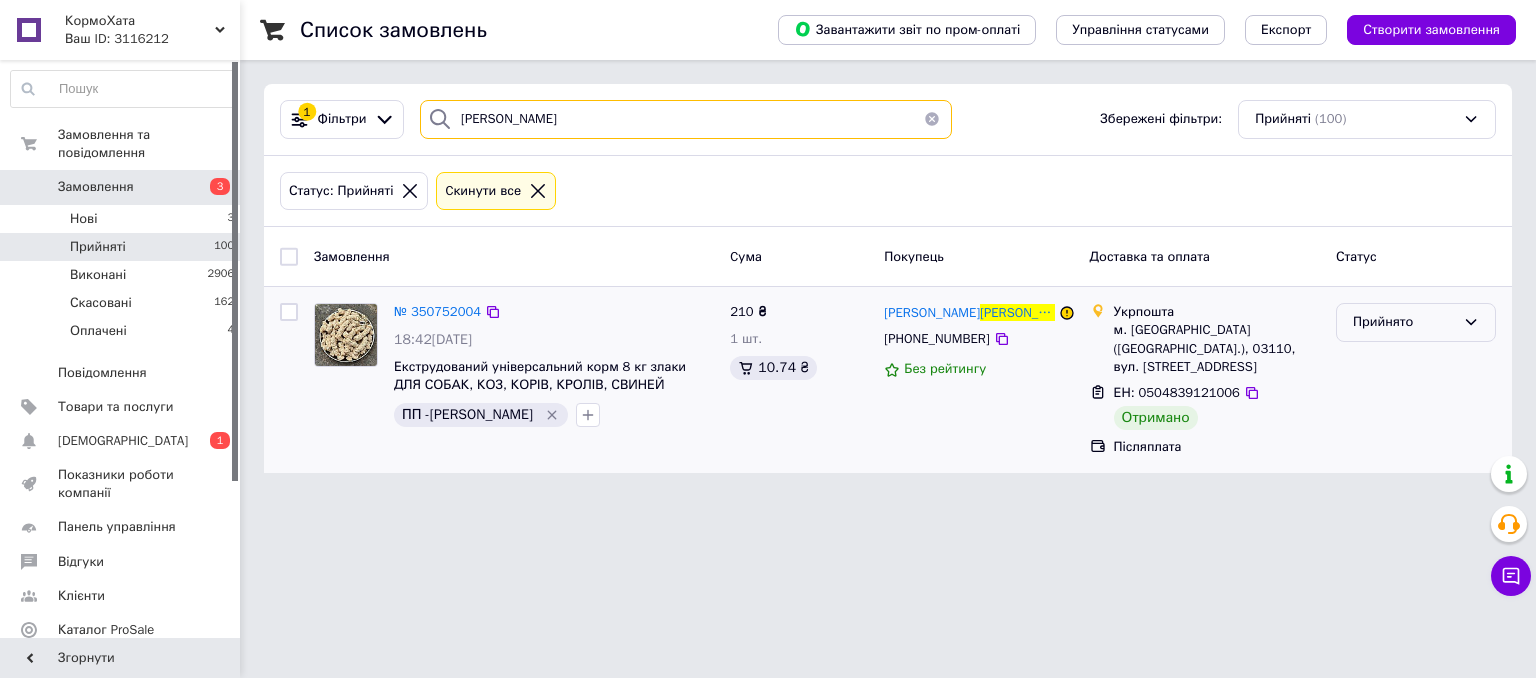 type on "дмитренко" 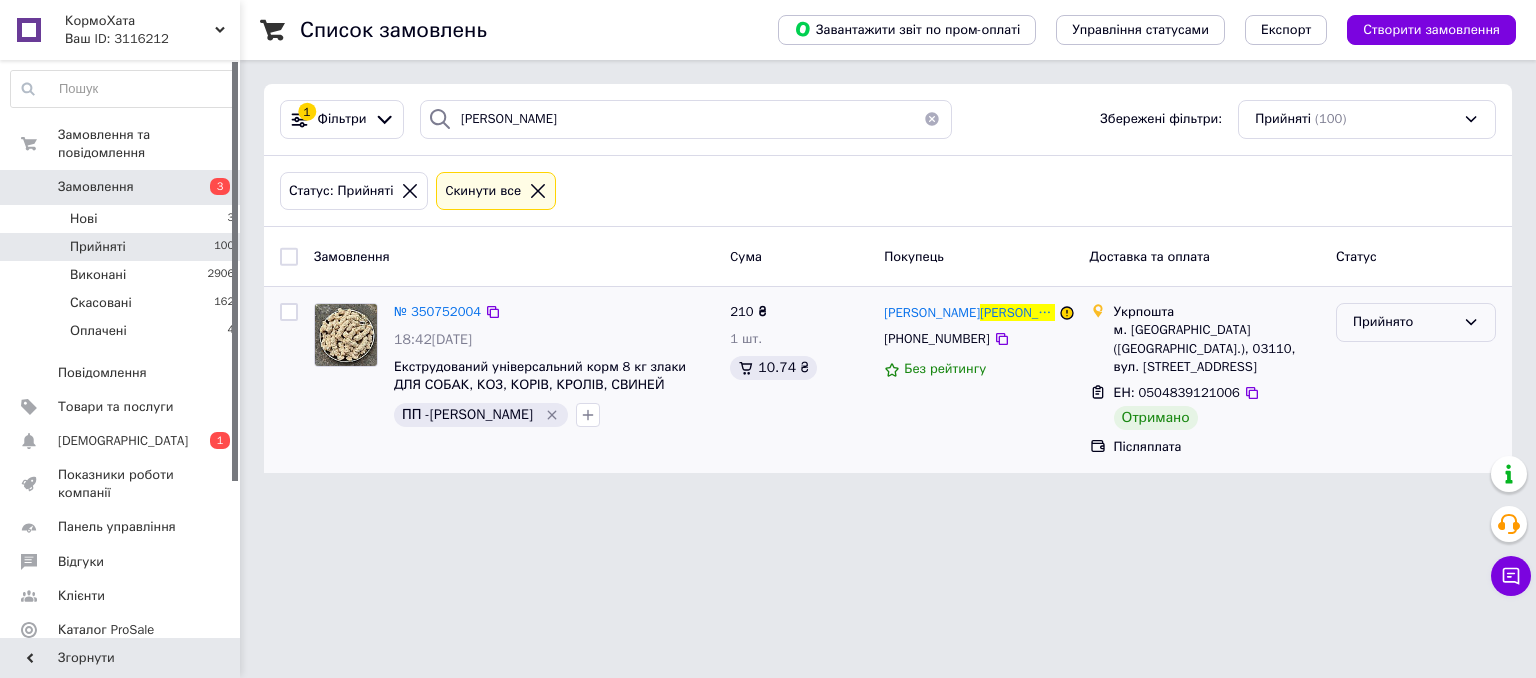 click on "Прийнято" at bounding box center (1404, 322) 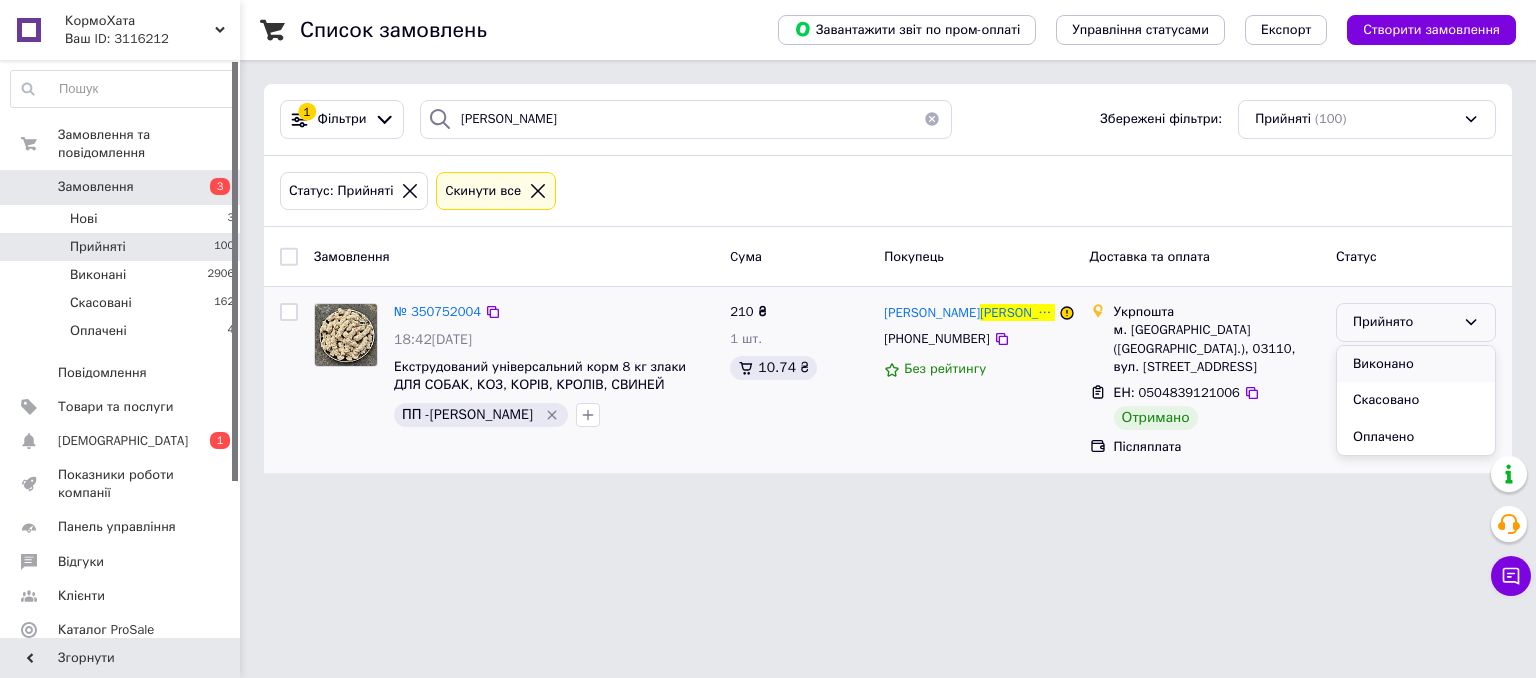click on "Виконано" at bounding box center (1416, 364) 